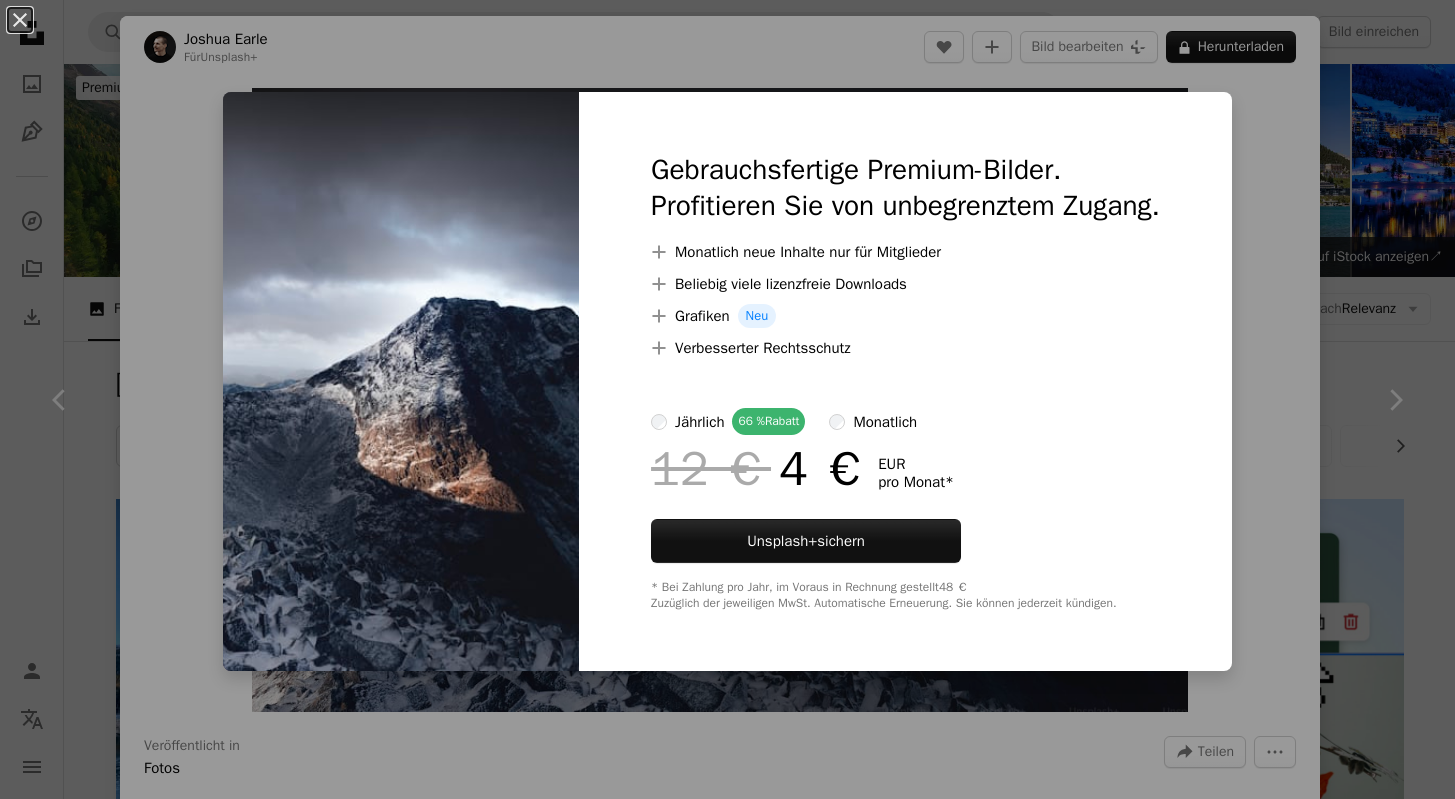 scroll, scrollTop: 55733, scrollLeft: 0, axis: vertical 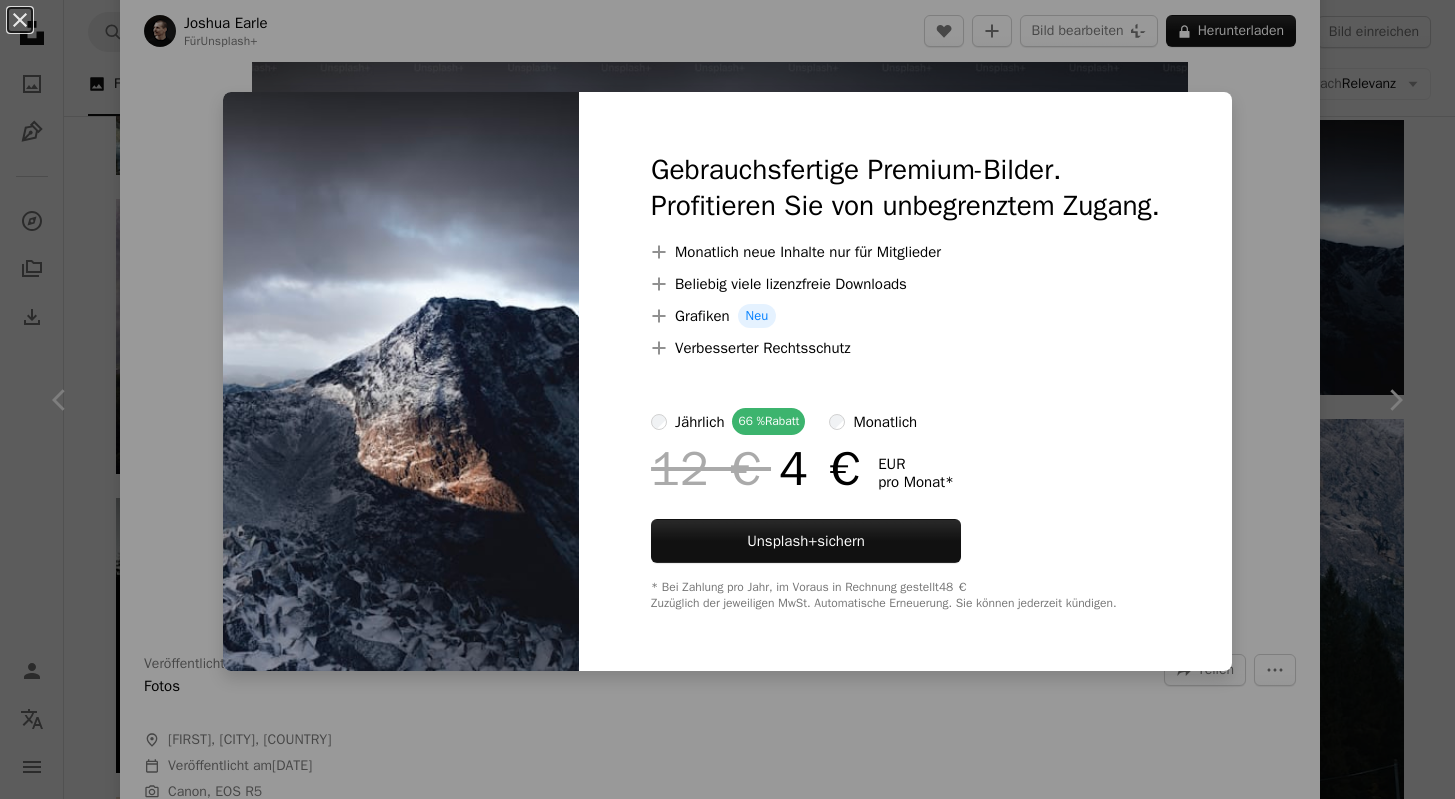 click on "An X shape Gebrauchsfertige Premium-Bilder. Profitieren Sie von unbegrenztem Zugang. A plus sign Monatlich neue Inhalte nur für Mitglieder A plus sign Beliebig viele lizenzfreie Downloads A plus sign Grafiken  Neu A plus sign Verbesserter Rechtsschutz jährlich 66 %  Rabatt monatlich 12 €   4 € EUR pro Monat * Unsplash+  sichern * Bei Zahlung pro Jahr, im Voraus in Rechnung gestellt  48 € Zuzüglich der jeweiligen MwSt. Automatische Erneuerung. Sie können jederzeit kündigen." at bounding box center (727, 399) 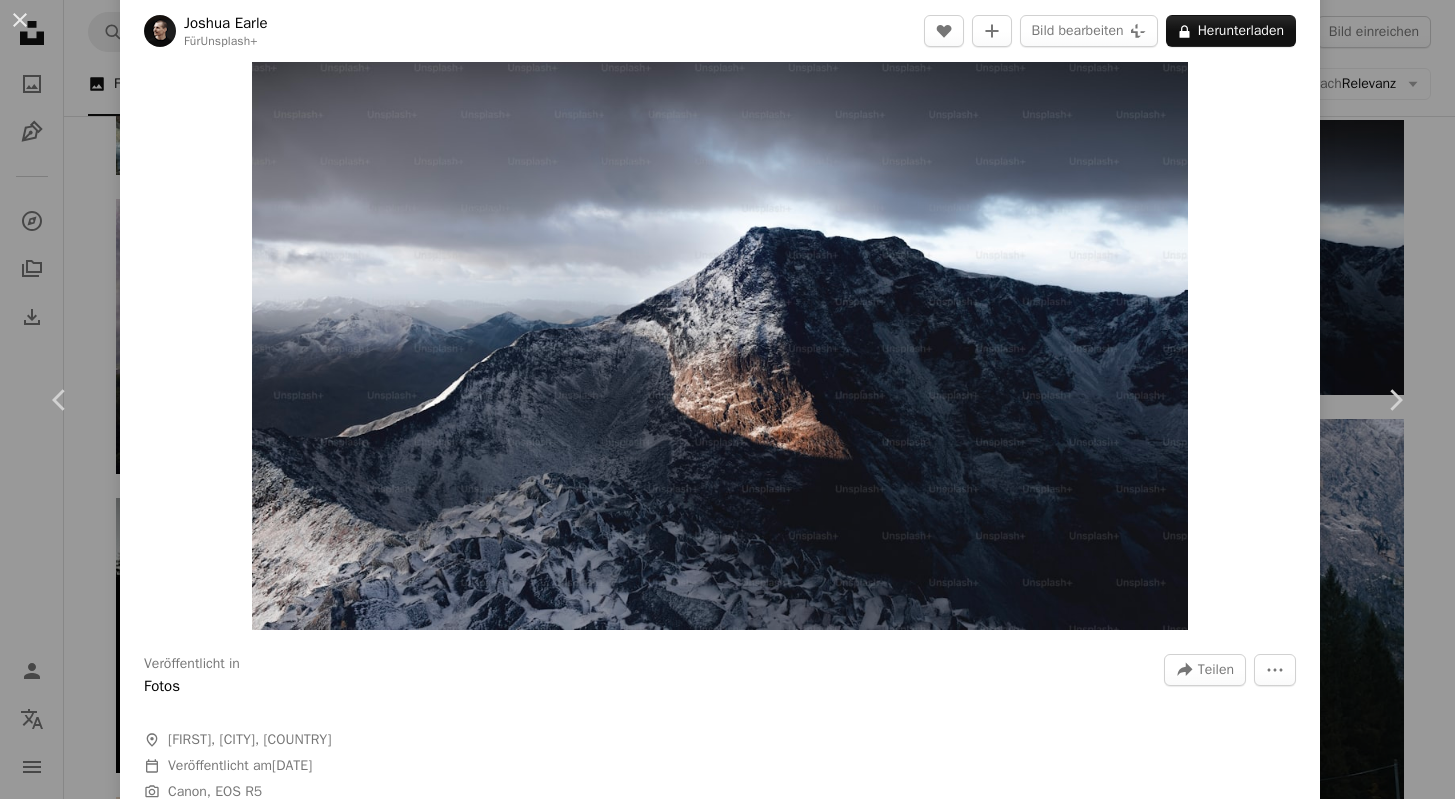 click on "An X shape Chevron left Chevron right Joshua [LAST] Für Unsplash+ A heart A plus sign Bild bearbeiten Plus sign for Unsplash+ A lock Herunterladen Zoom in Veröffentlicht in Fotos A forward-right arrow Teilen More Actions A map marker Ben Nevis, Fort William, UK Calendar outlined Veröffentlicht am 16. November 2023 Camera Canon, EOS R5 Safety Lizenziert unter der Unsplash+ Lizenz Tapete reise natürlich Sonnenaufgang Schottland draußen Morgendämmerung Höhepunkt Gipfel Hochland schottisch Ben Nevis Tagesanbruch Monroe Fort William Kostenlose Bilder Aus dieser Serie Chevron right Plus sign for Unsplash+ Plus sign for Unsplash+ Plus sign for Unsplash+ Plus sign for Unsplash+ Plus sign for Unsplash+ Plus sign for Unsplash+ Plus sign for Unsplash+ Plus sign for Unsplash+ Plus sign for Unsplash+ Plus sign for Unsplash+ Ähnliche Bilder Plus sign for Unsplash+ A heart A plus sign Joshua [LAST] Für Unsplash+ A lock Herunterladen Plus sign for Unsplash+ A heart A plus sign Andrew [LAST] Für Unsplash+" at bounding box center (727, 399) 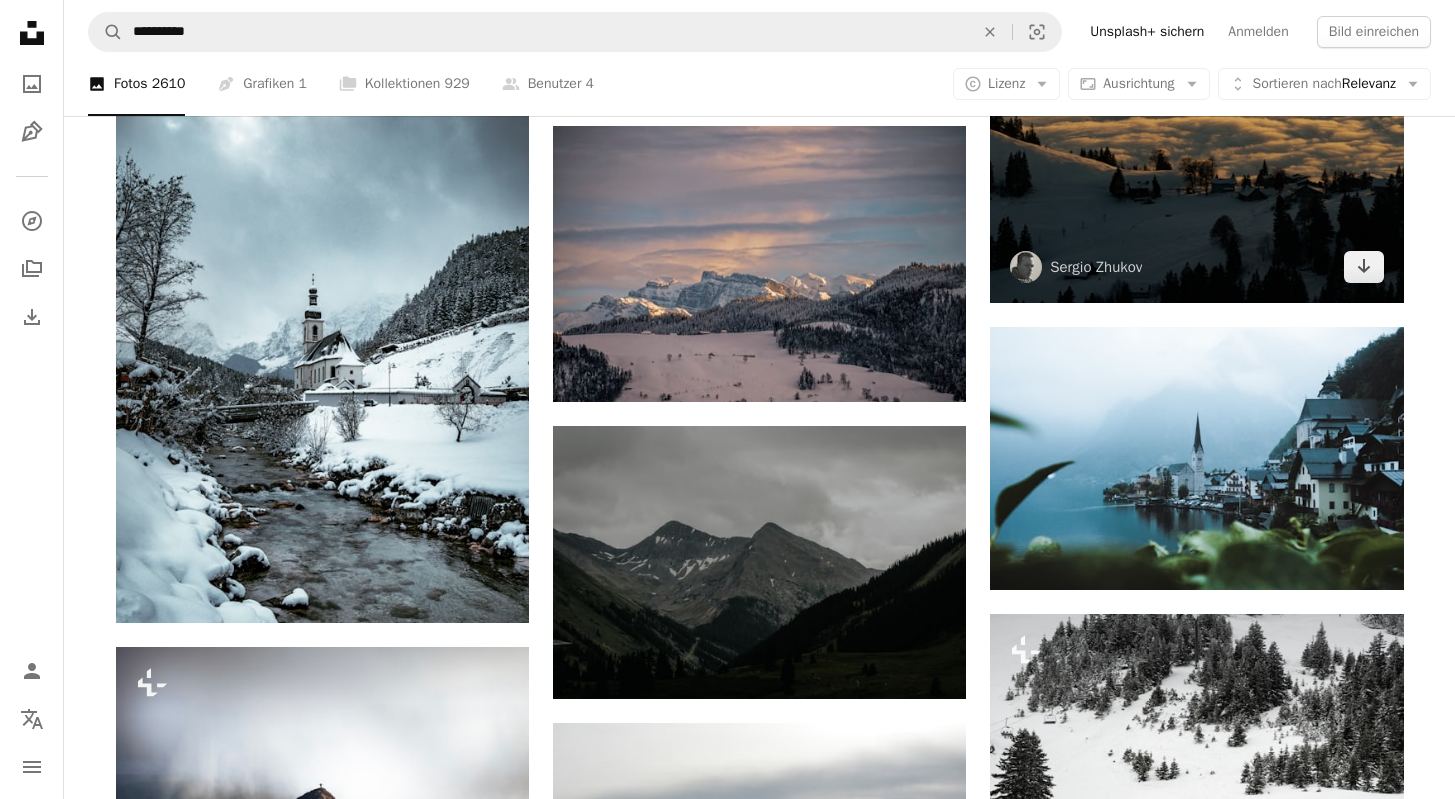 scroll, scrollTop: 52187, scrollLeft: 0, axis: vertical 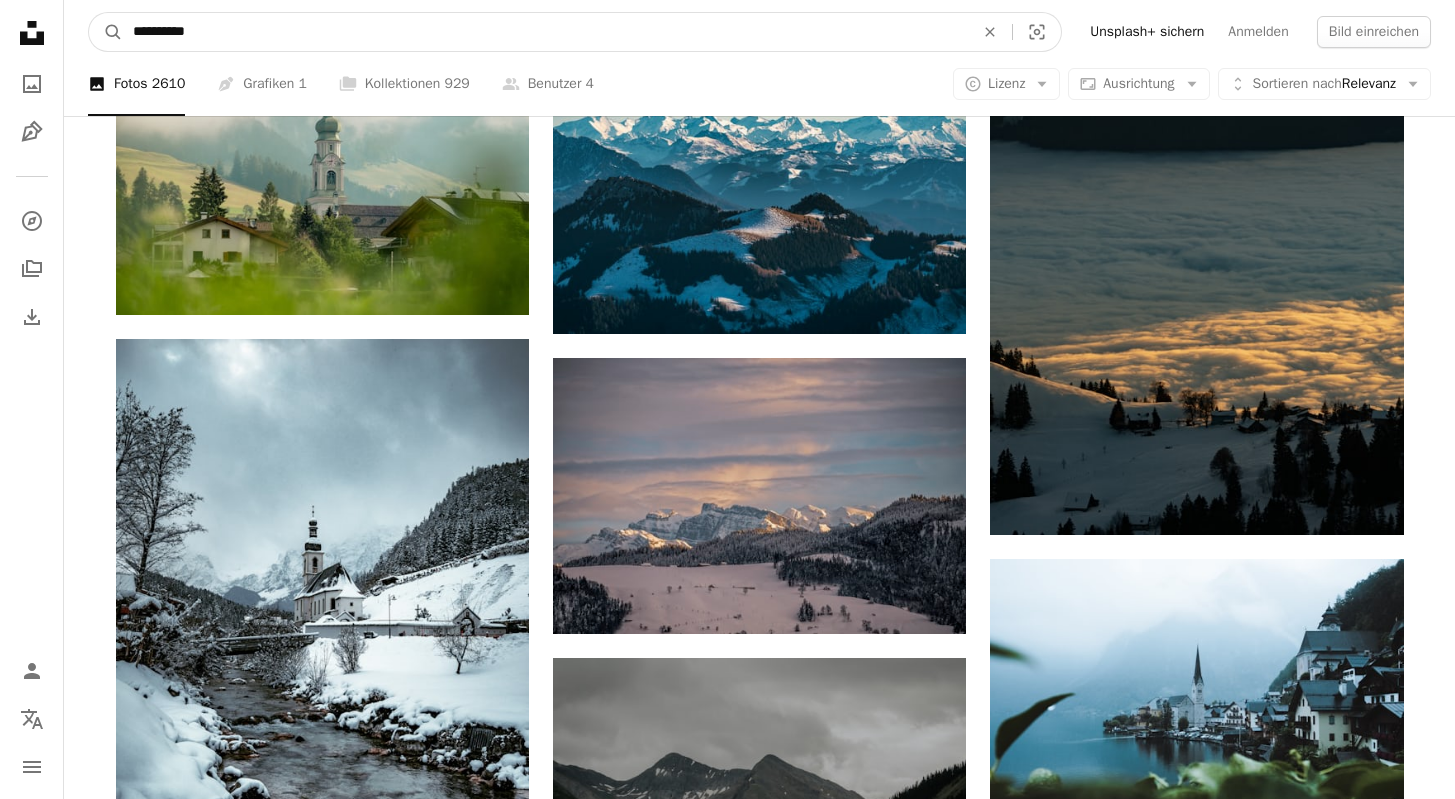 click on "**********" at bounding box center [545, 32] 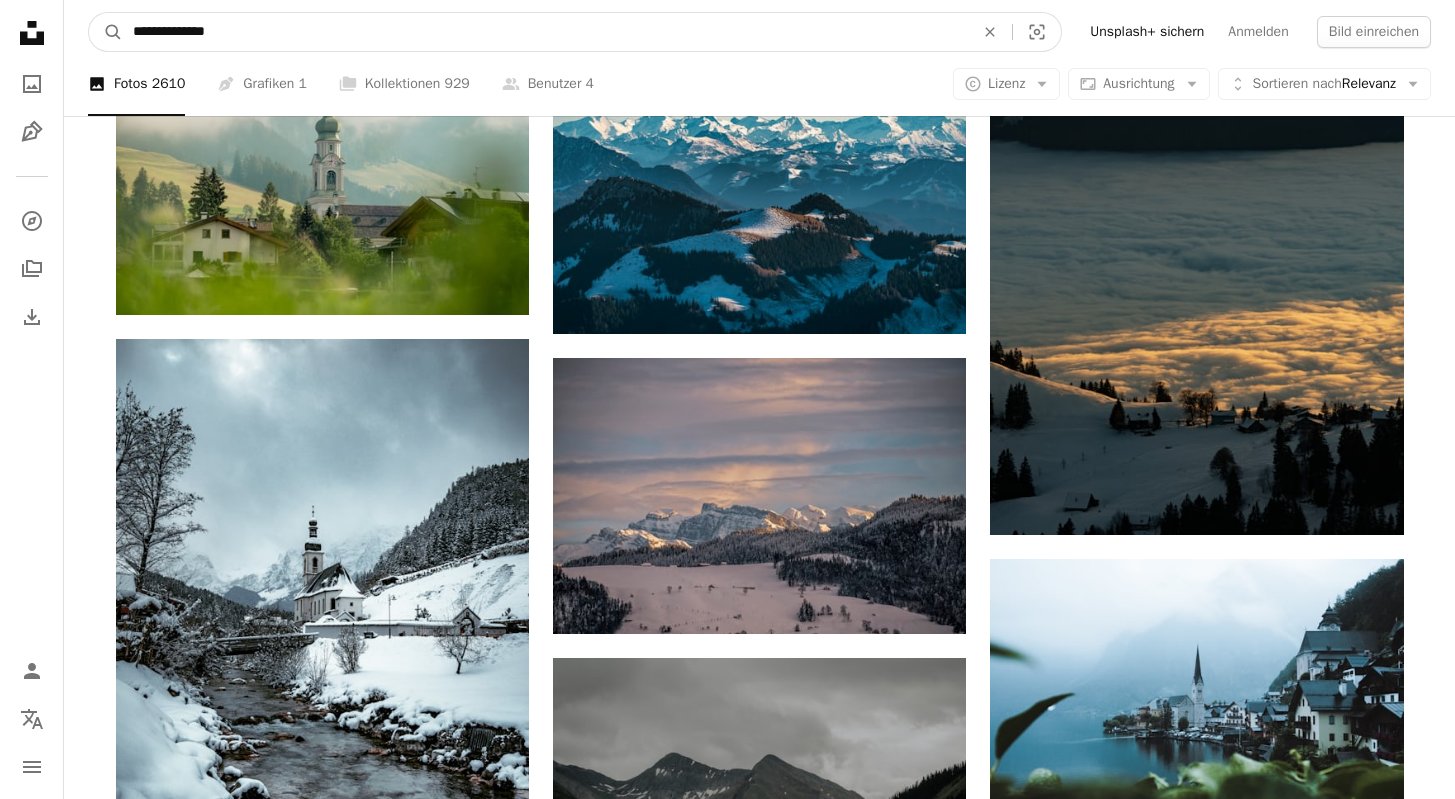 type on "**********" 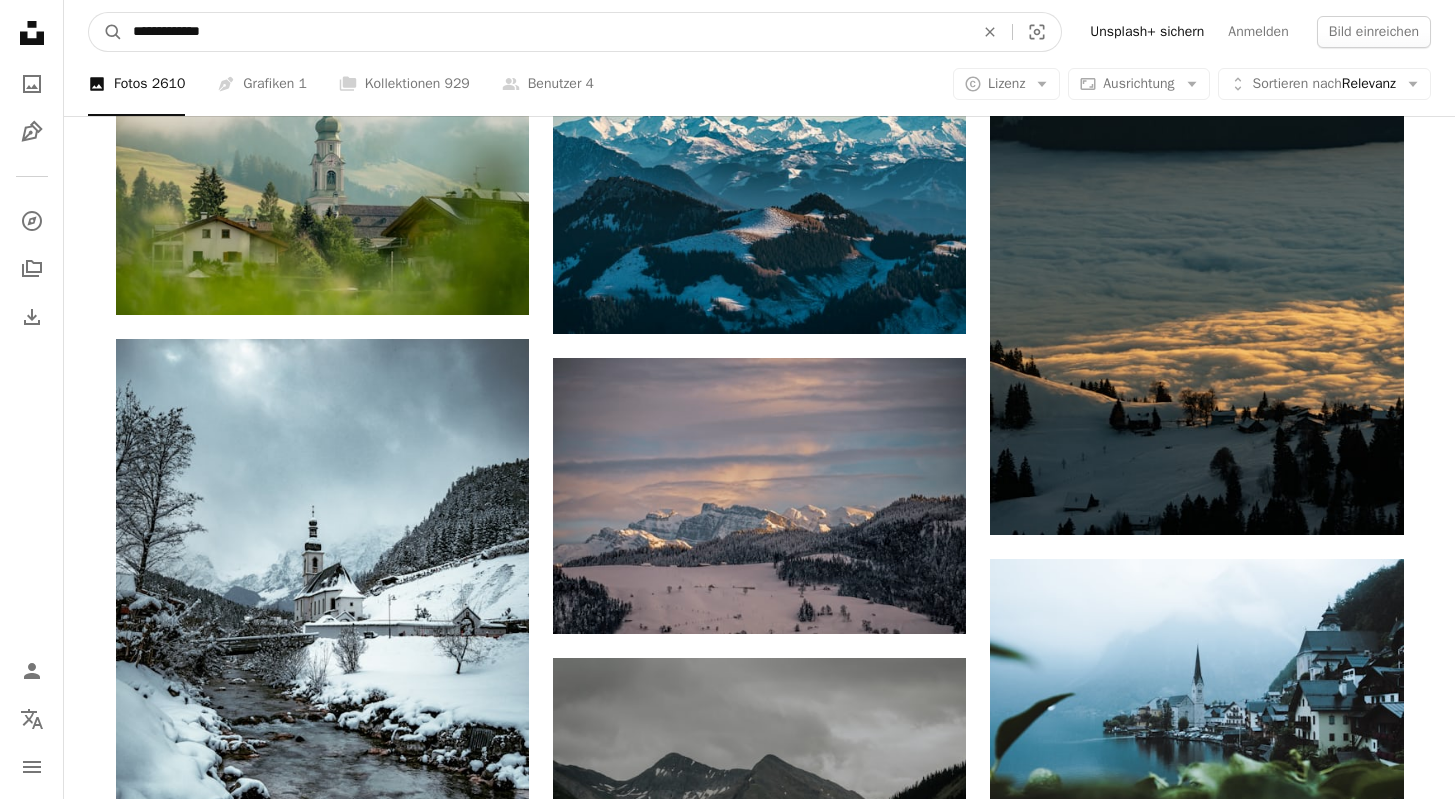 click on "A magnifying glass" at bounding box center (106, 32) 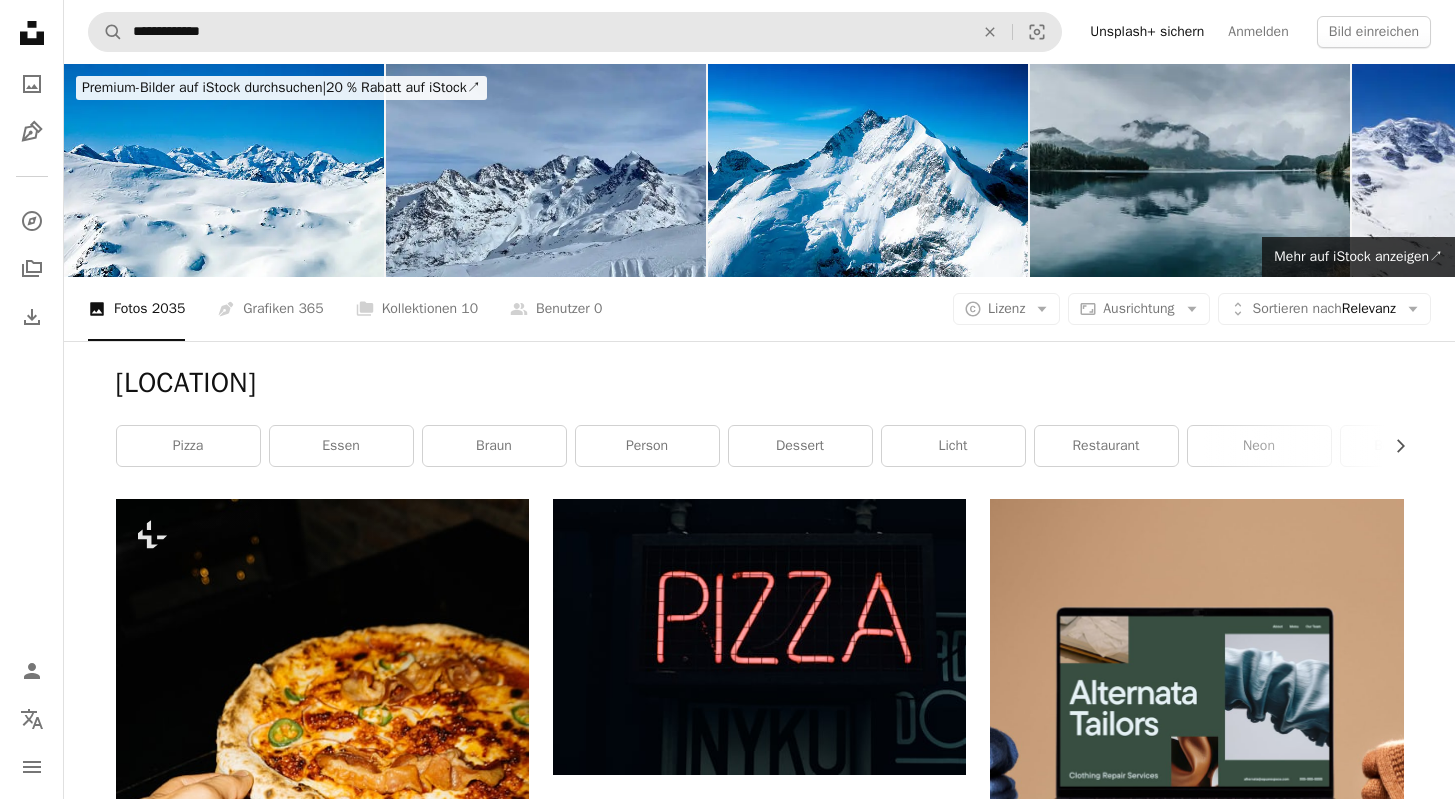 scroll, scrollTop: 0, scrollLeft: 0, axis: both 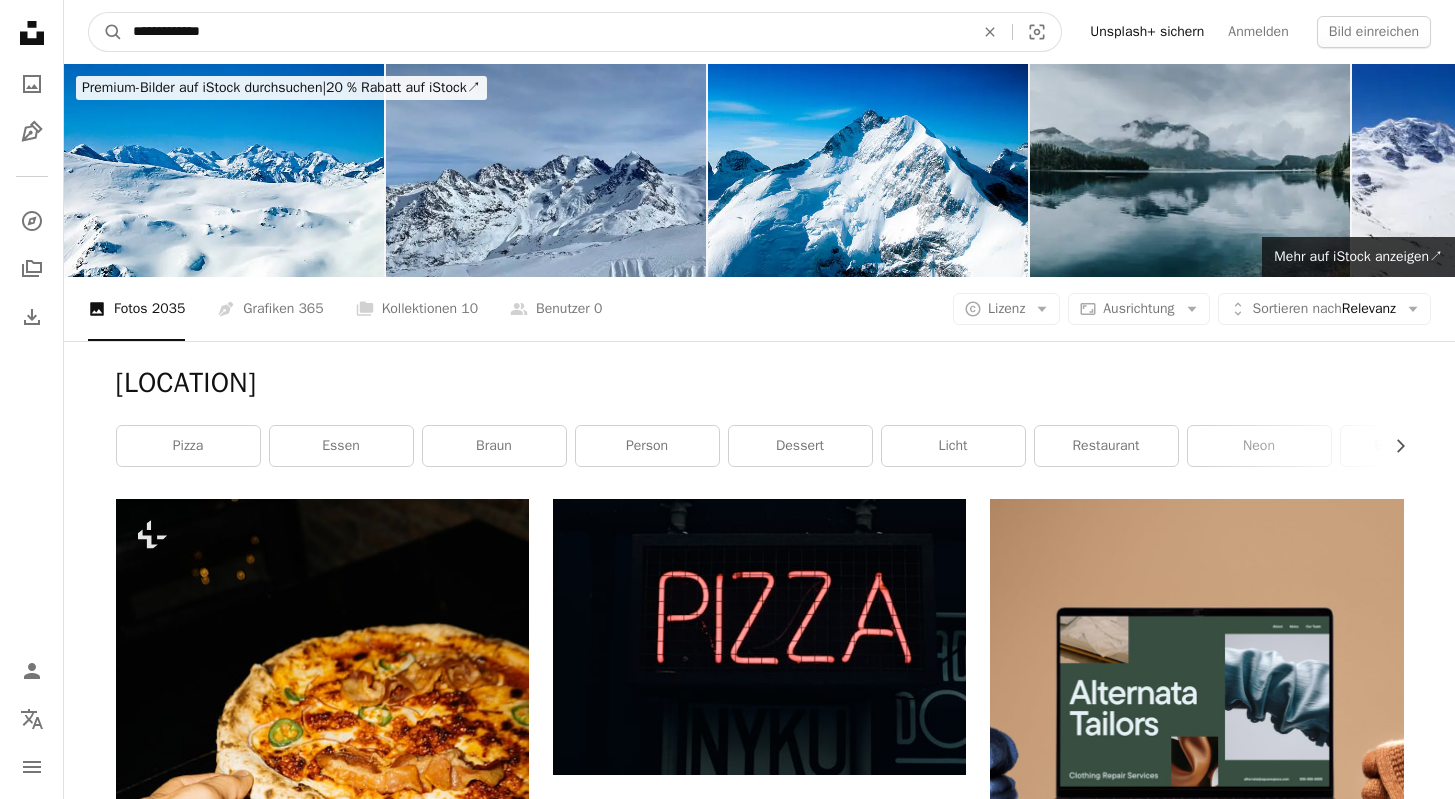 click on "**********" at bounding box center [545, 32] 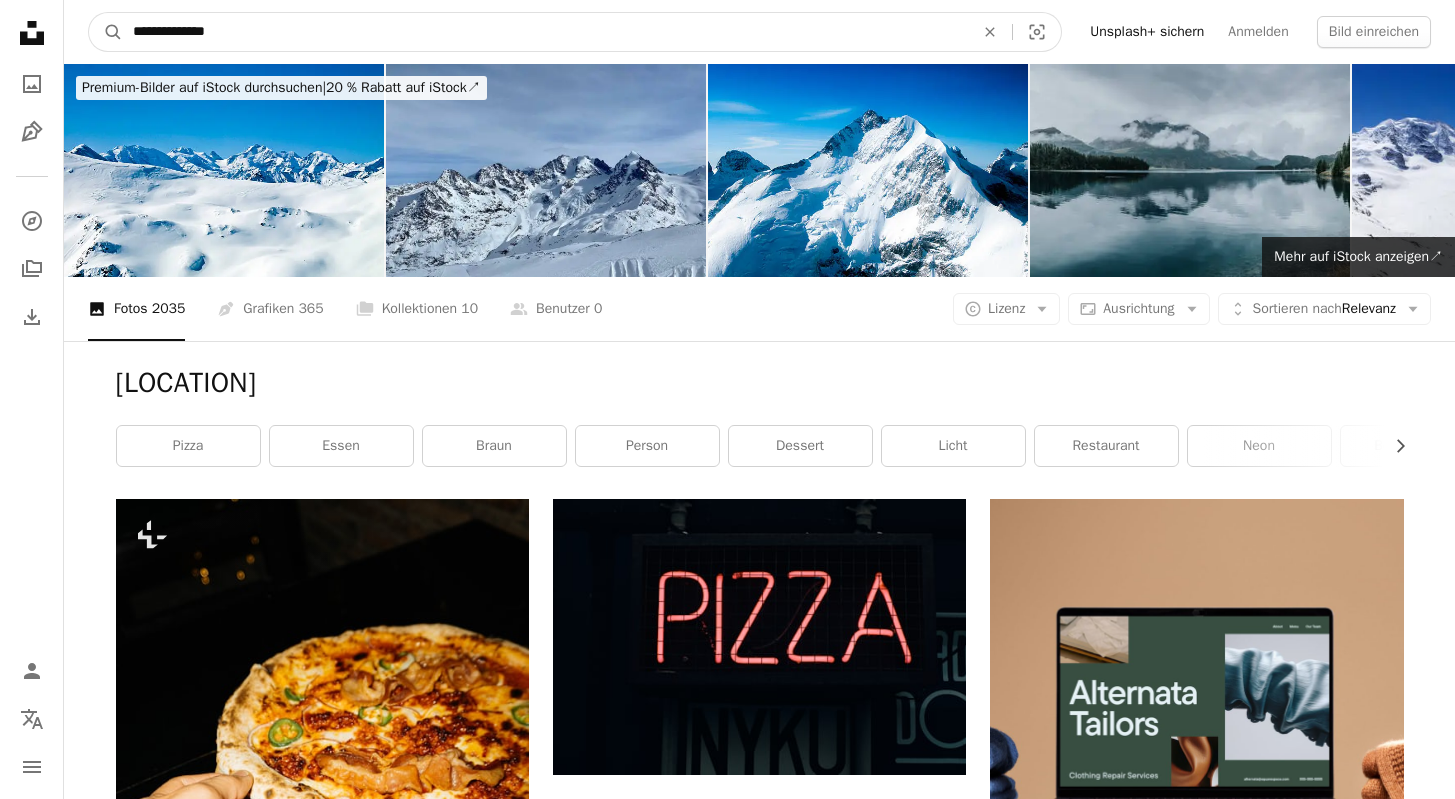 click on "**********" at bounding box center (545, 32) 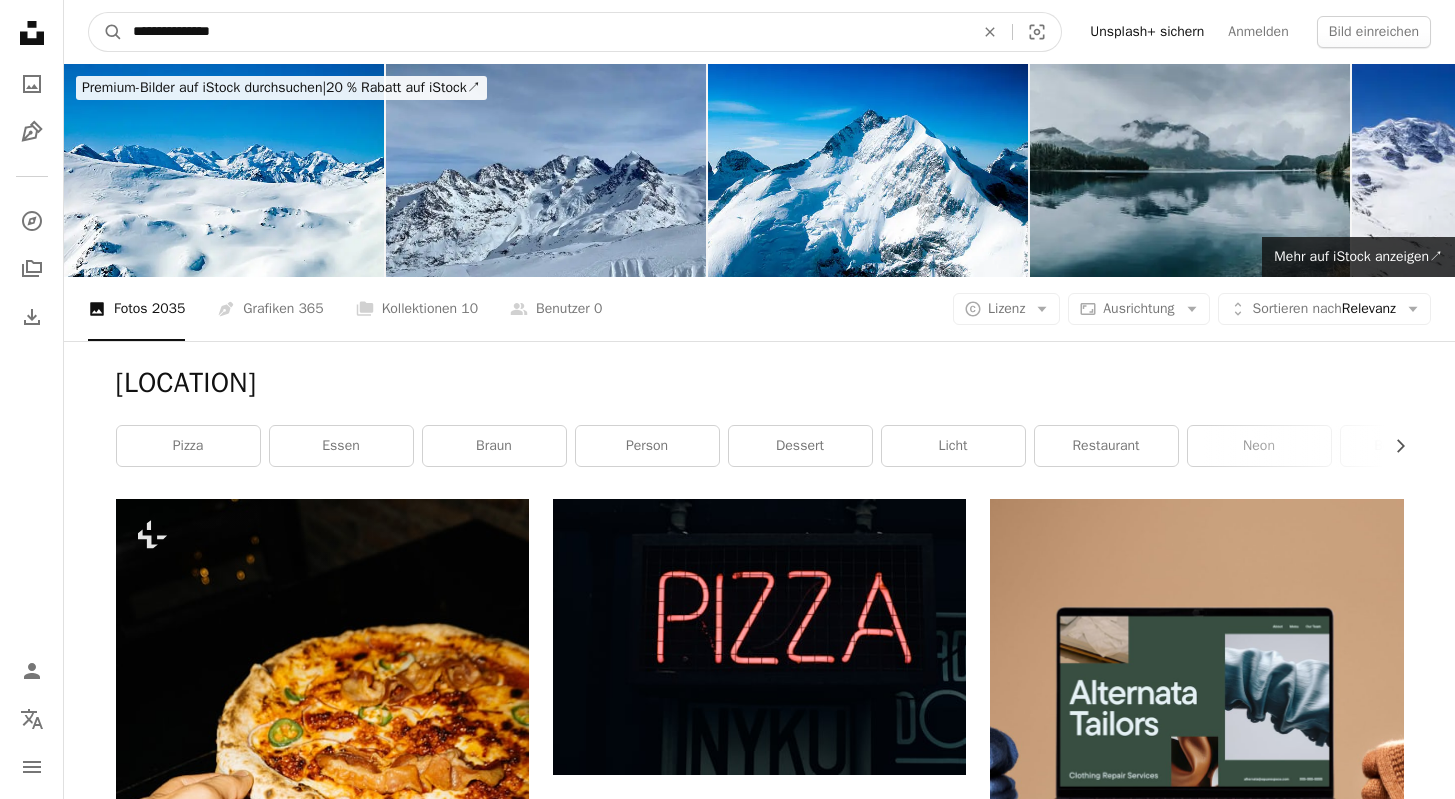 type on "**********" 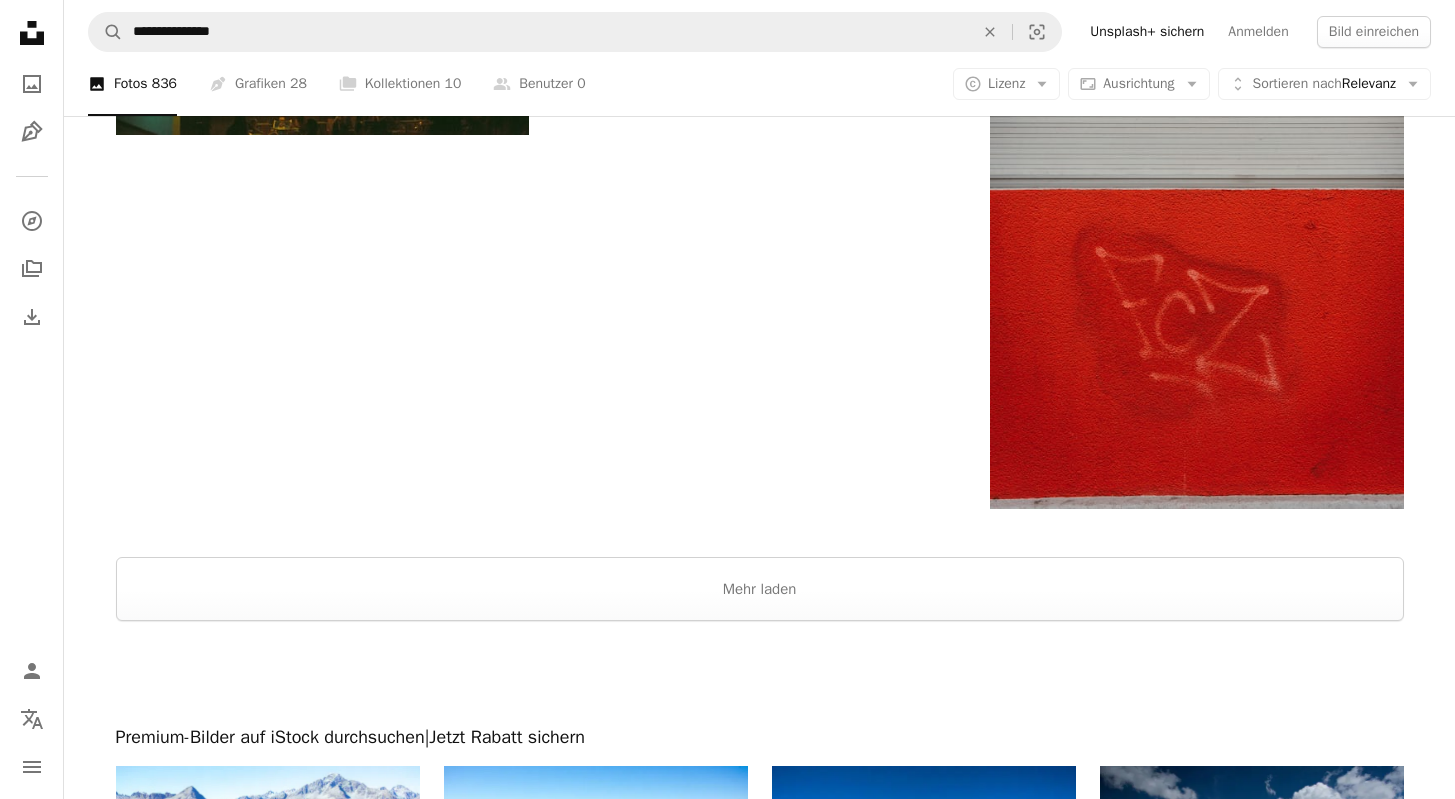 scroll, scrollTop: 3367, scrollLeft: 0, axis: vertical 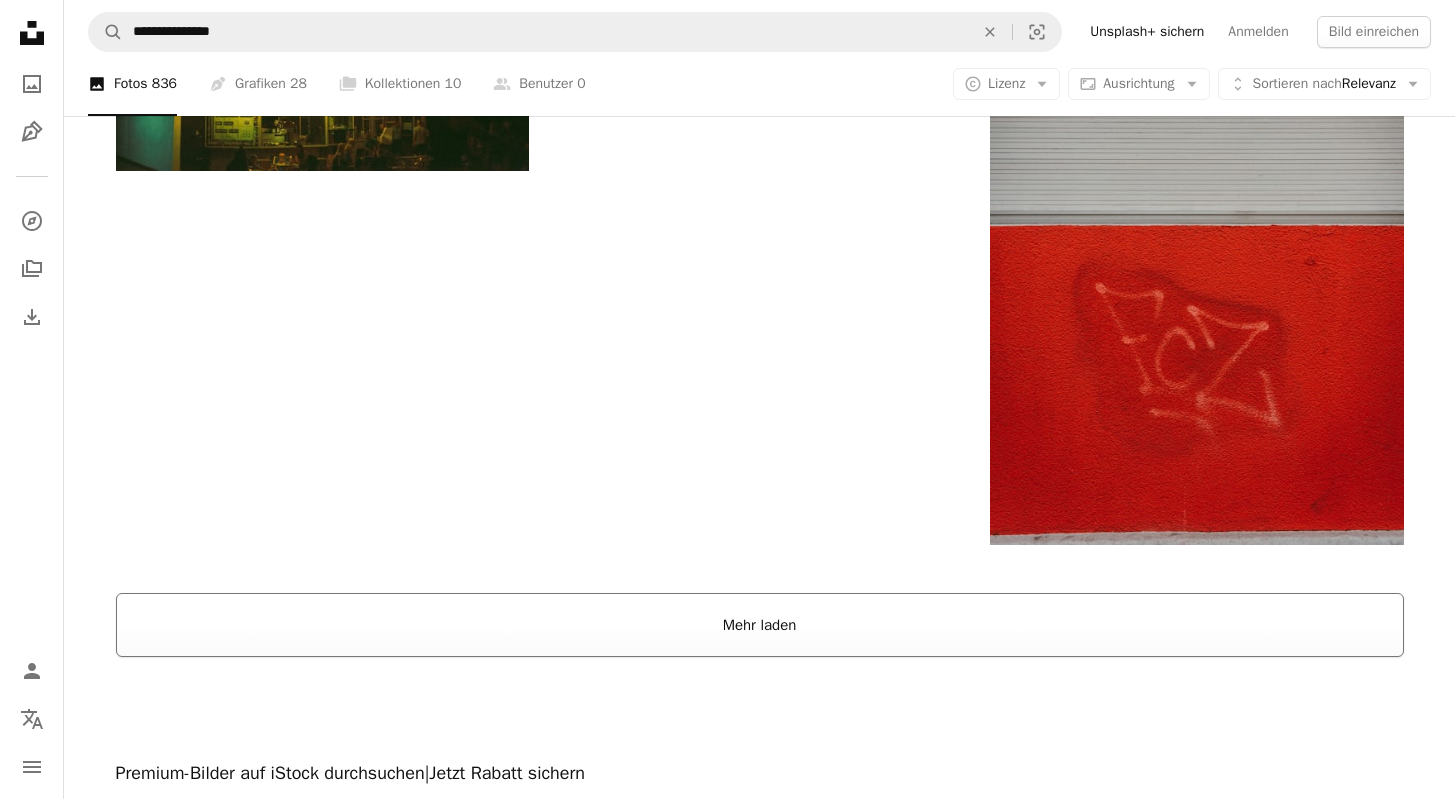 click on "Mehr laden" at bounding box center (760, 625) 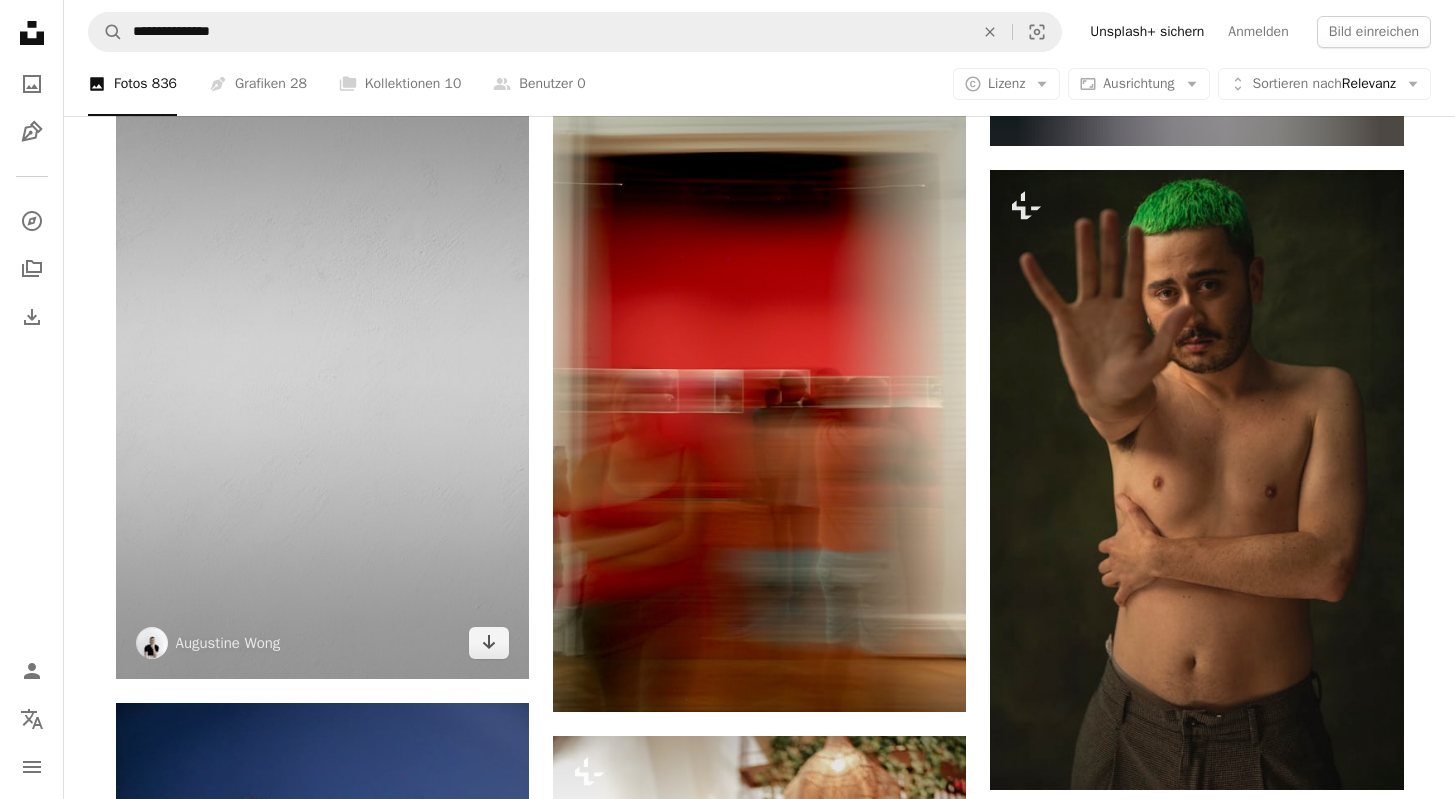 scroll, scrollTop: 32684, scrollLeft: 0, axis: vertical 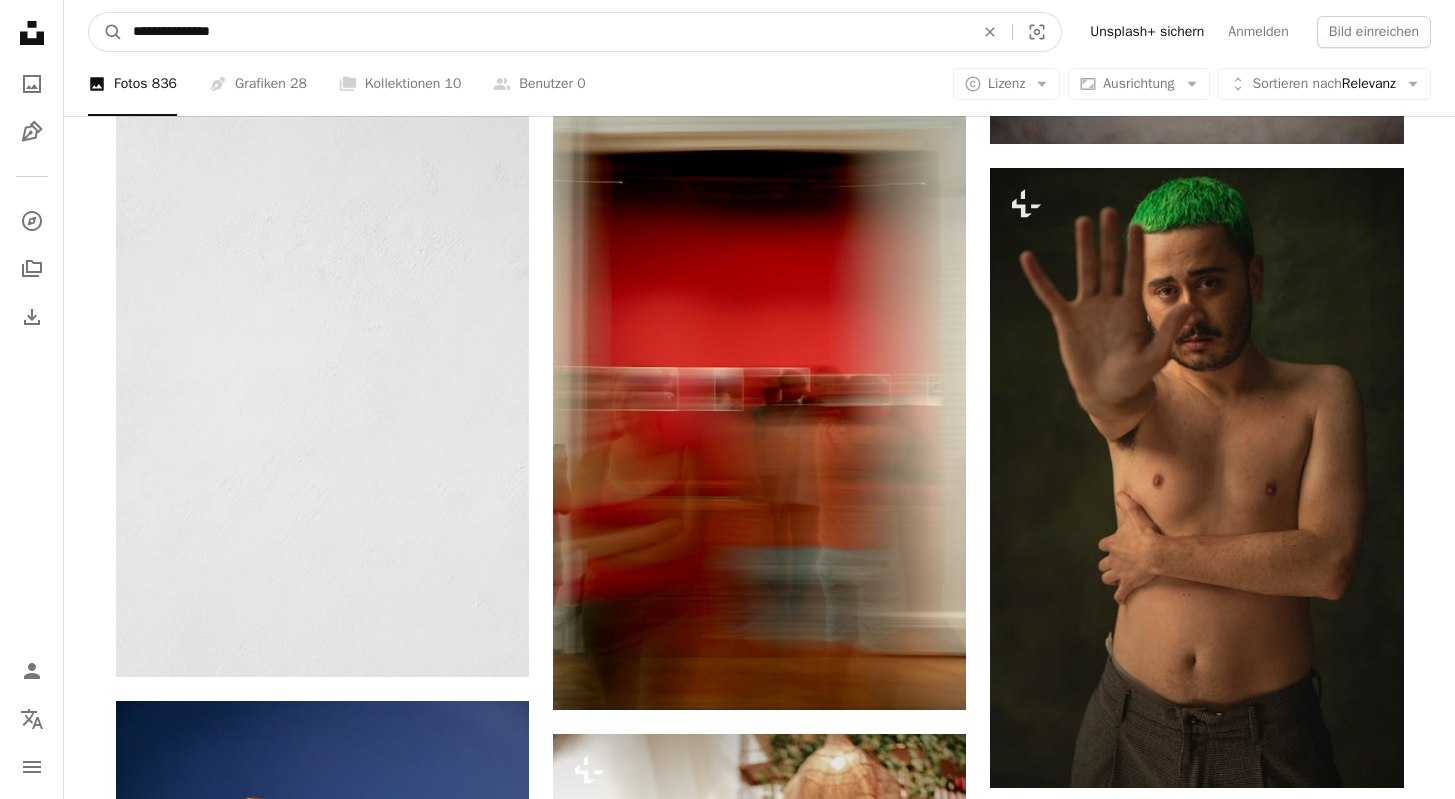click on "**********" at bounding box center (545, 32) 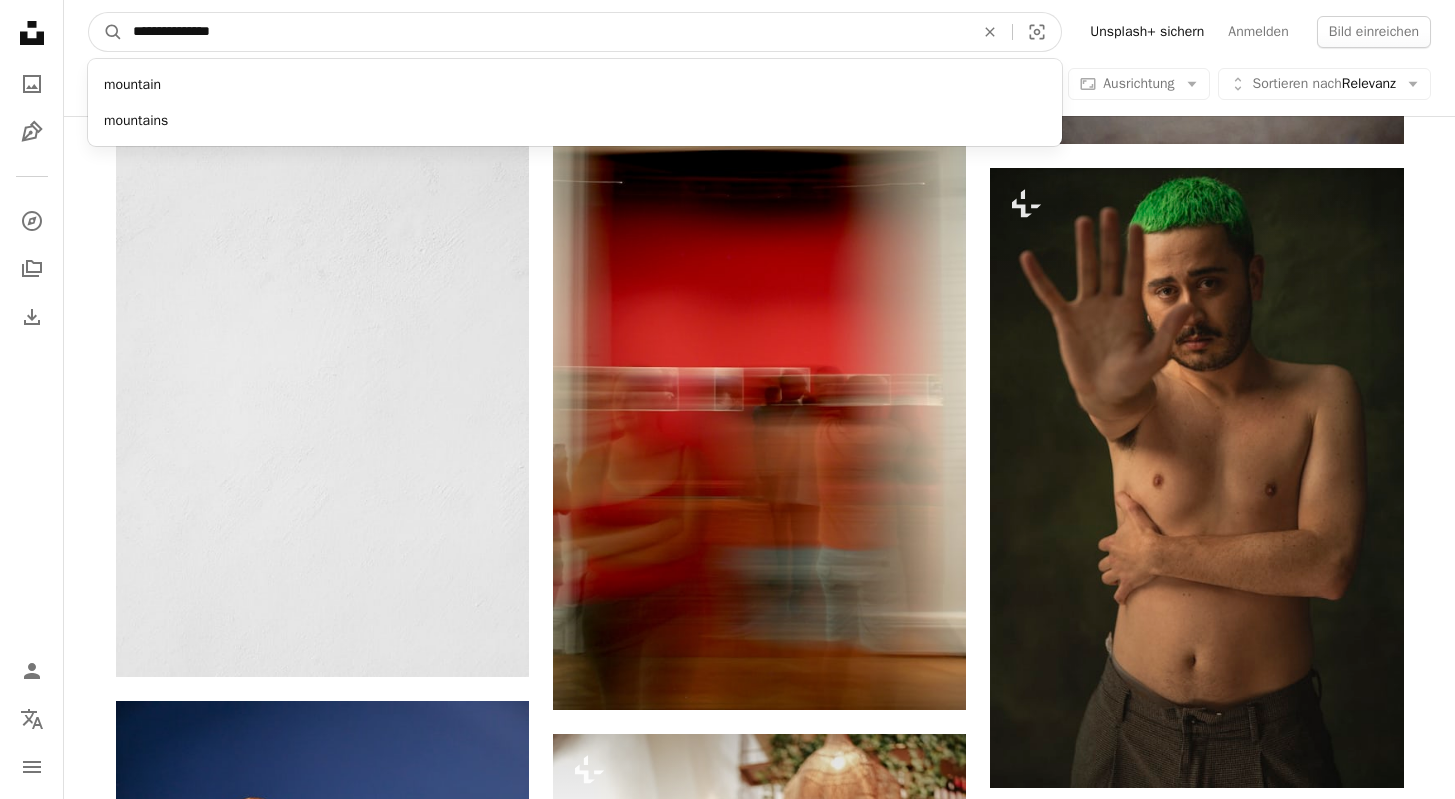 type on "**********" 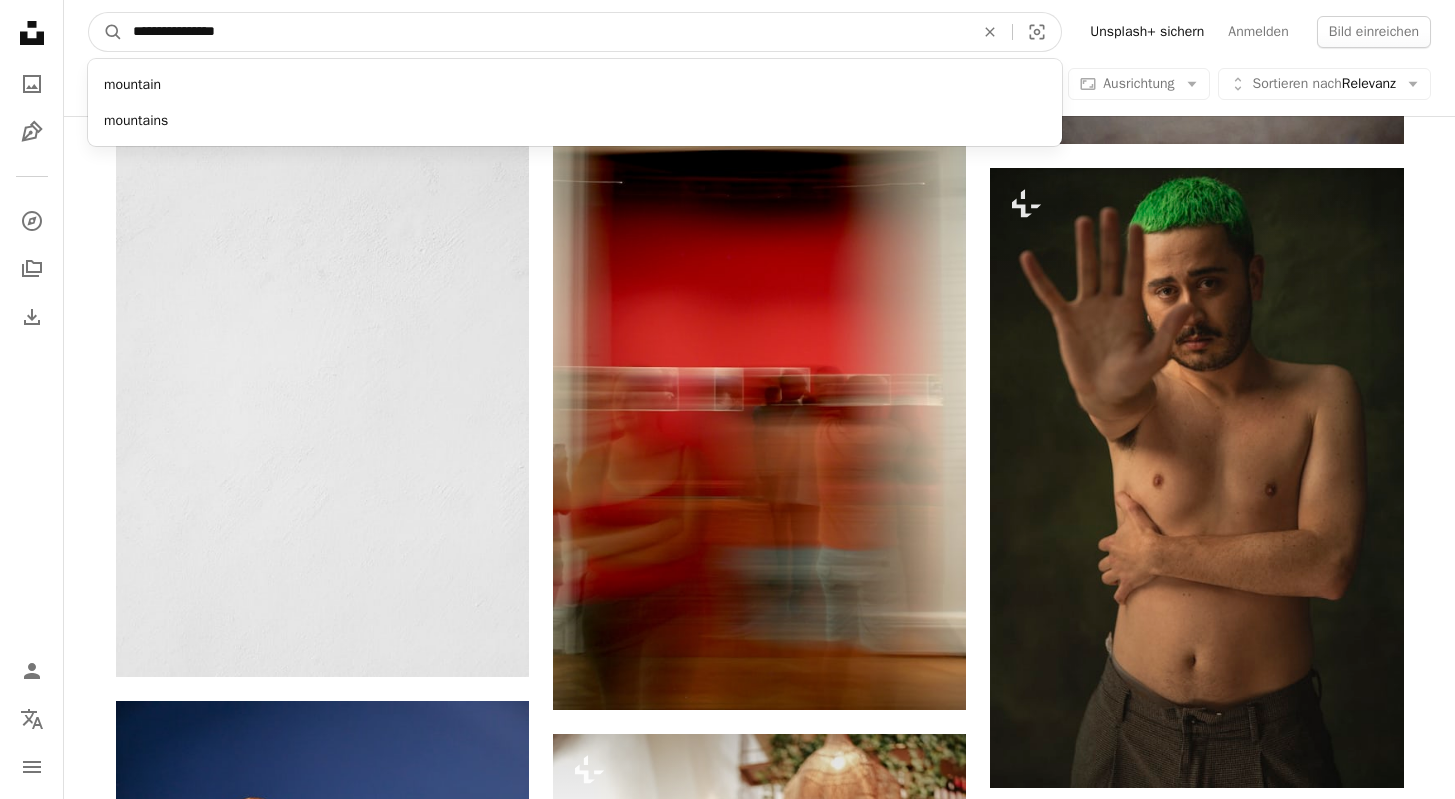 click on "A magnifying glass" at bounding box center [106, 32] 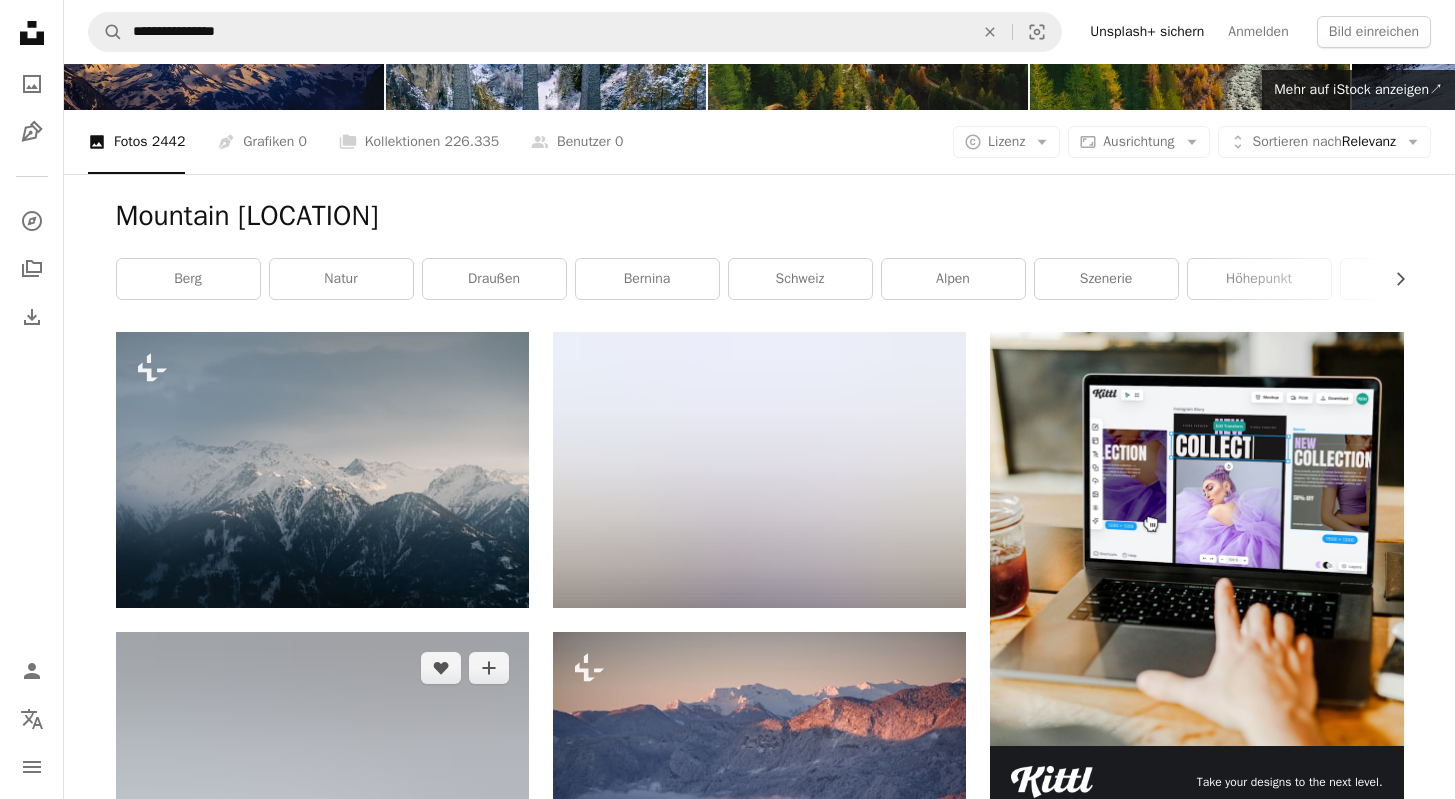 scroll, scrollTop: 145, scrollLeft: 0, axis: vertical 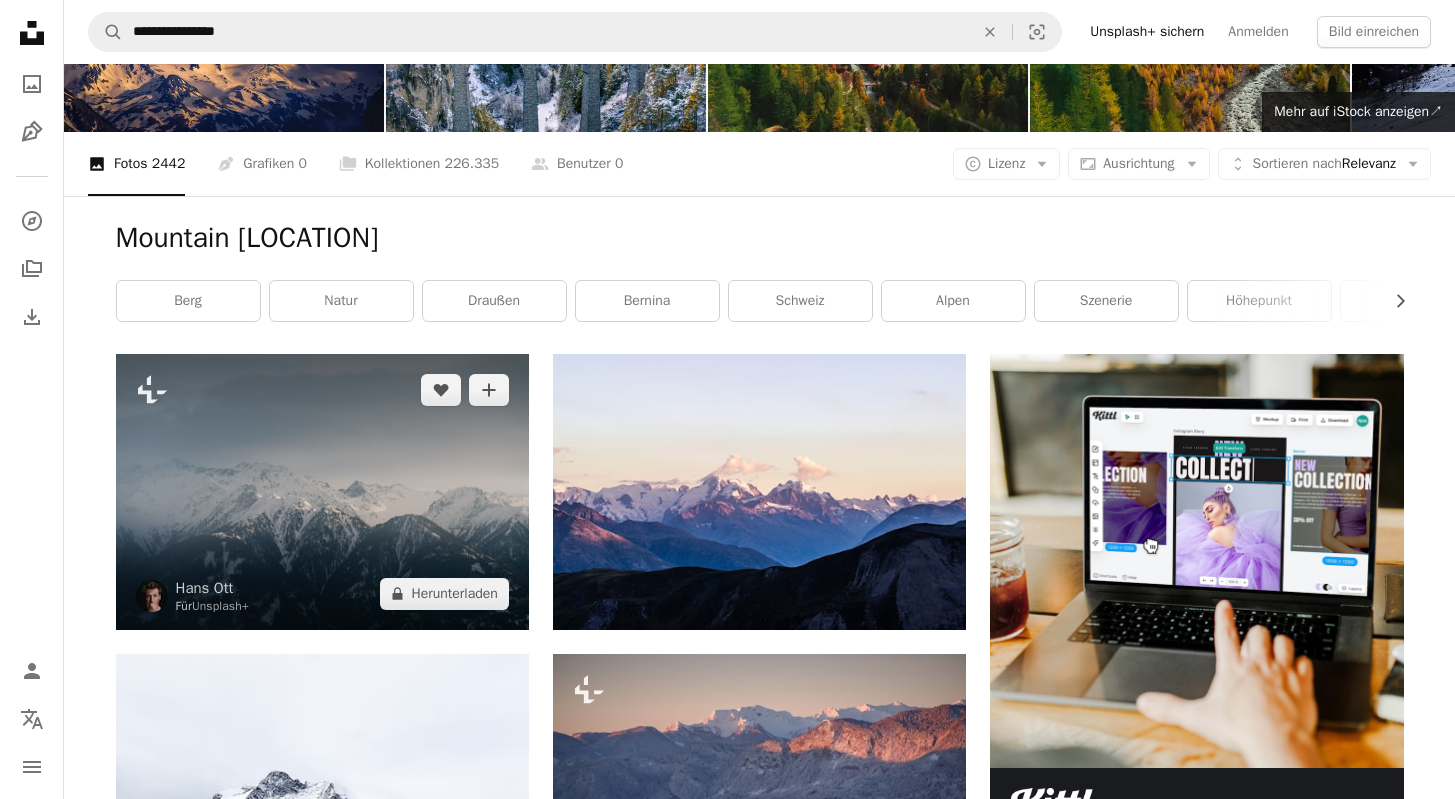click at bounding box center (322, 491) 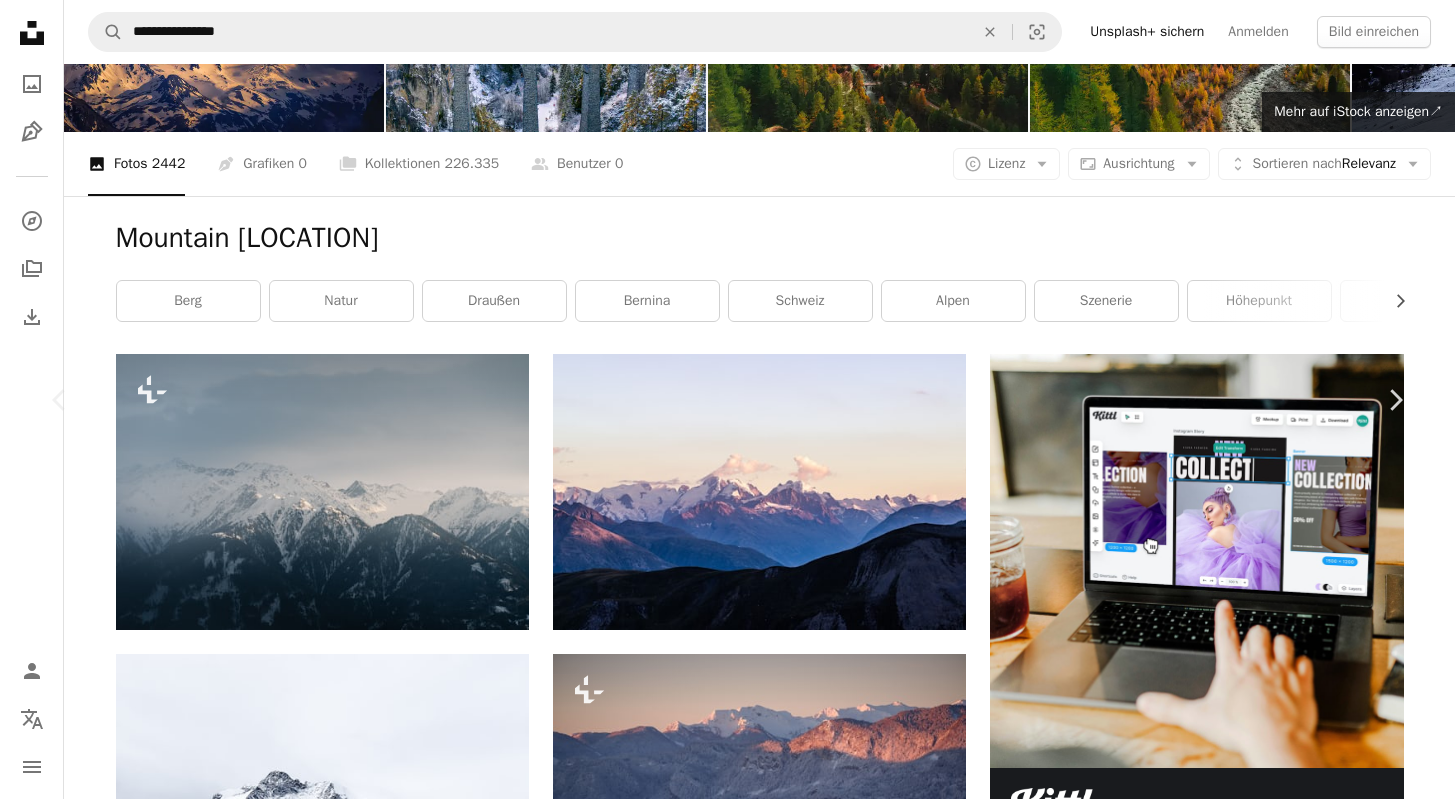scroll, scrollTop: 0, scrollLeft: 0, axis: both 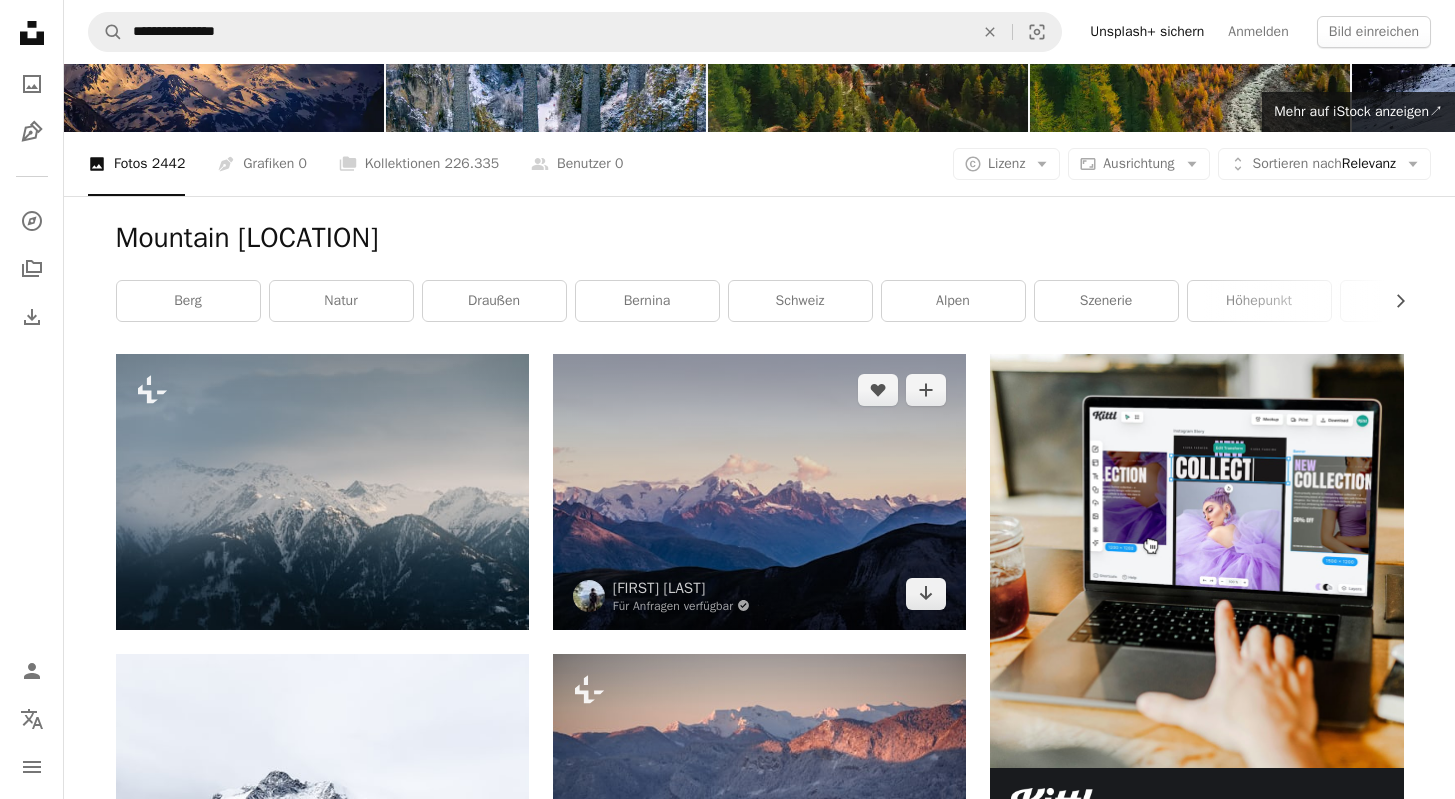click at bounding box center [759, 491] 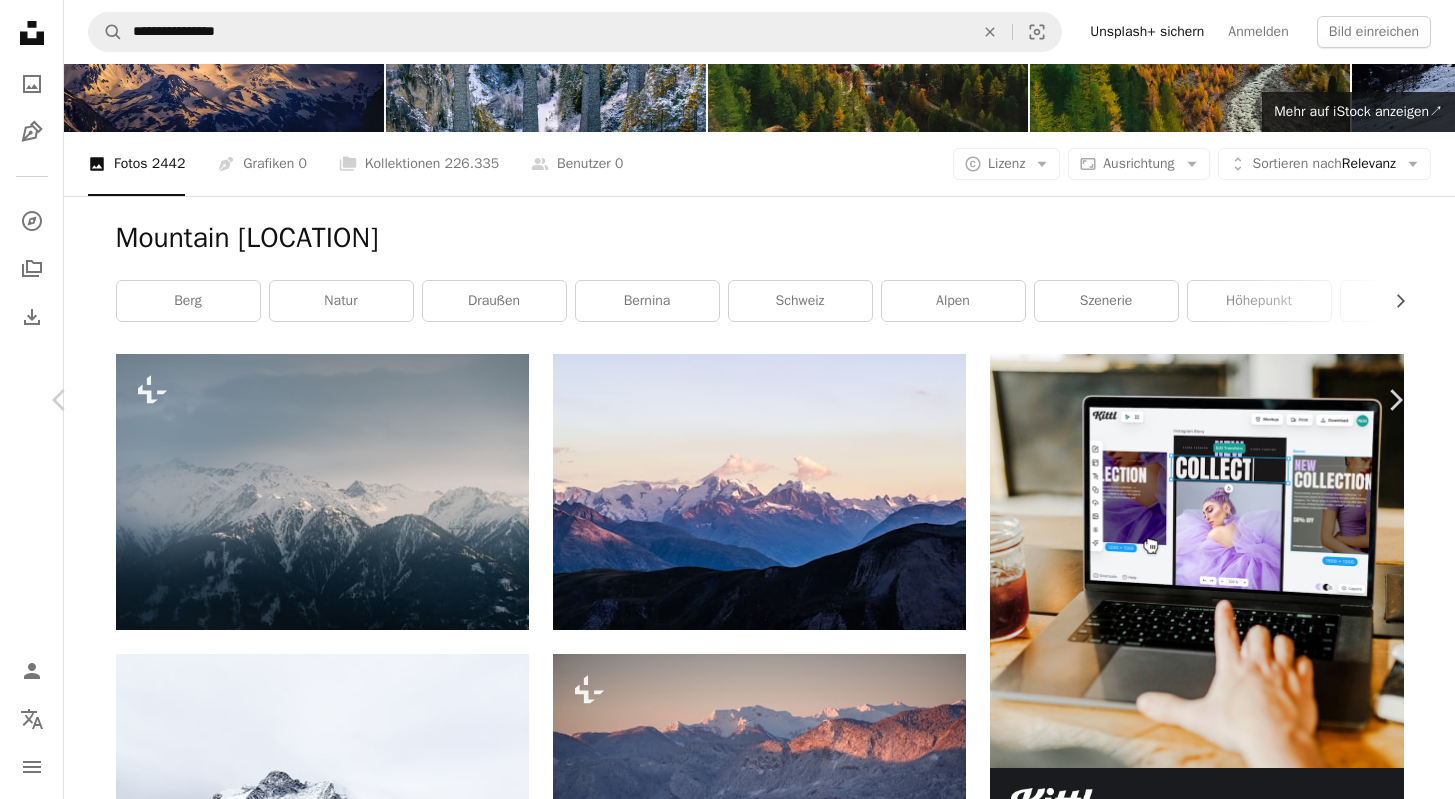 scroll, scrollTop: 372, scrollLeft: 0, axis: vertical 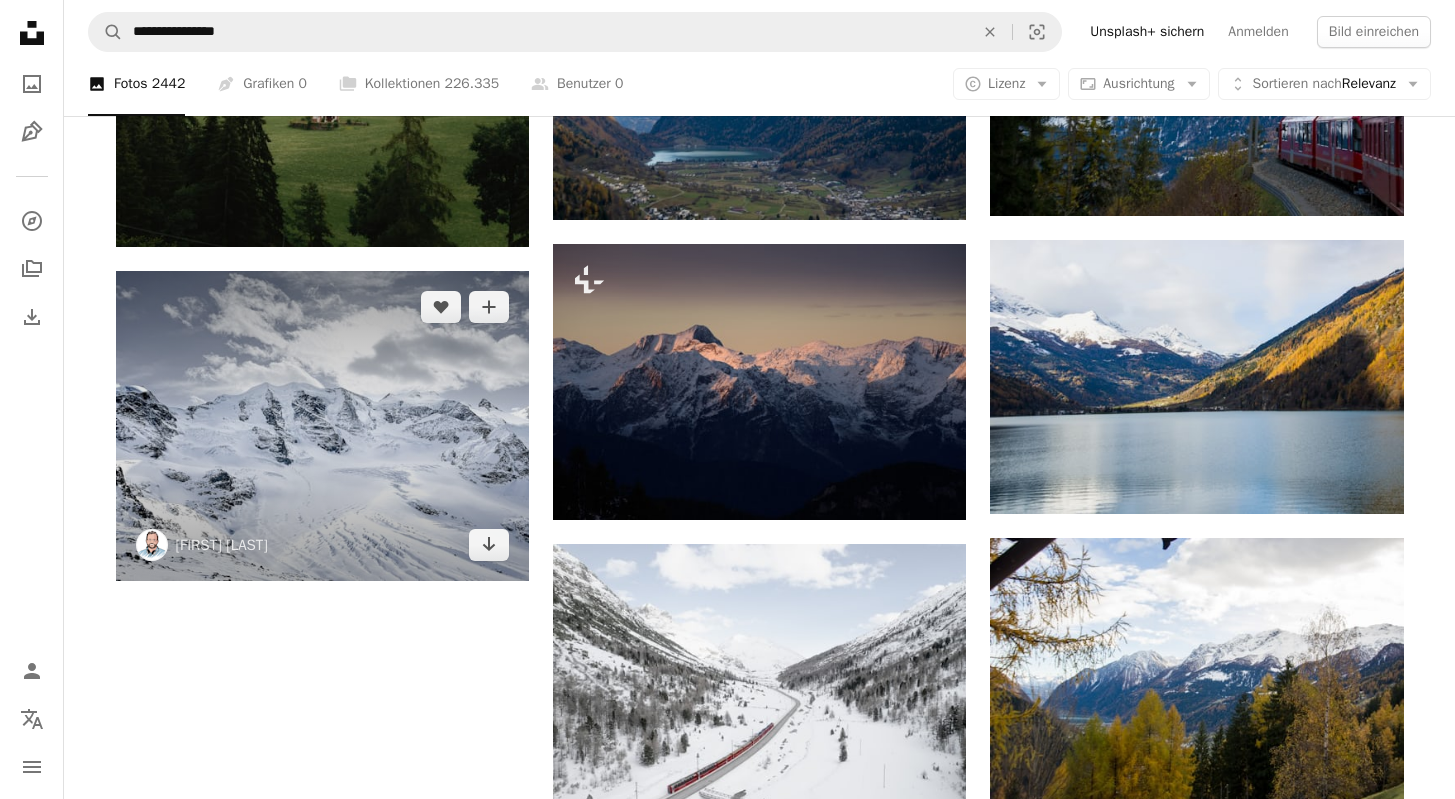 click at bounding box center (322, 426) 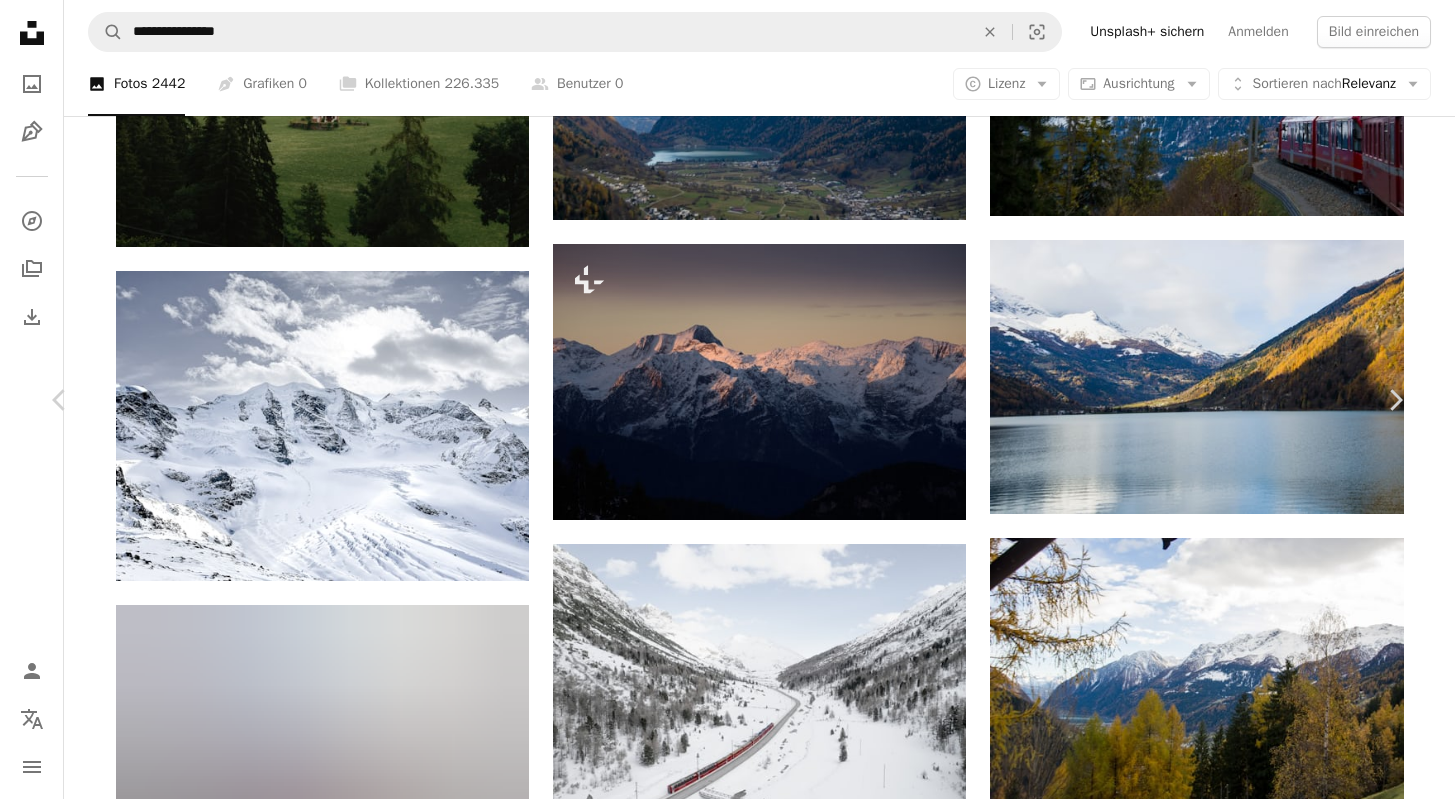 scroll, scrollTop: 437, scrollLeft: 0, axis: vertical 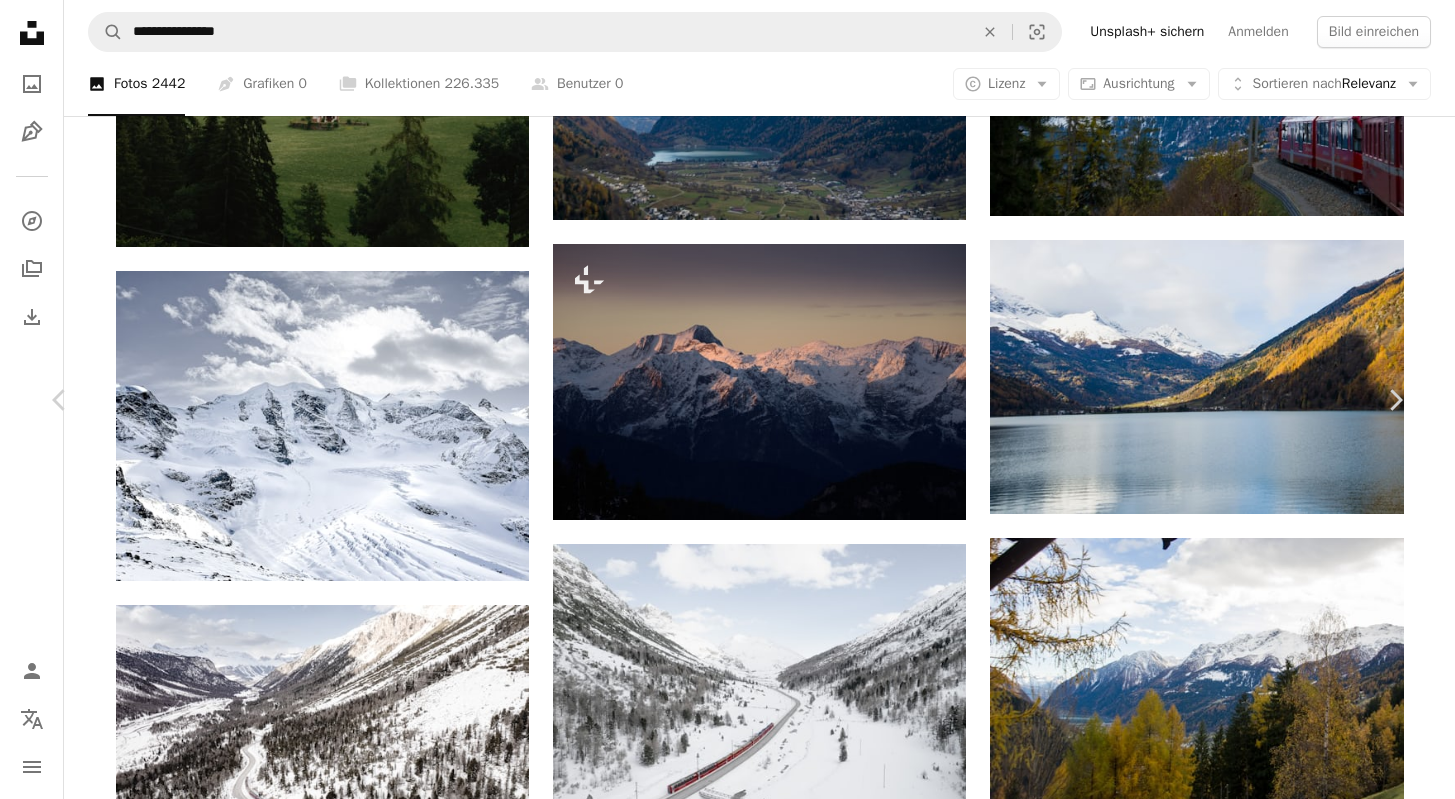 click on "Engadin" at bounding box center [661, 5913] 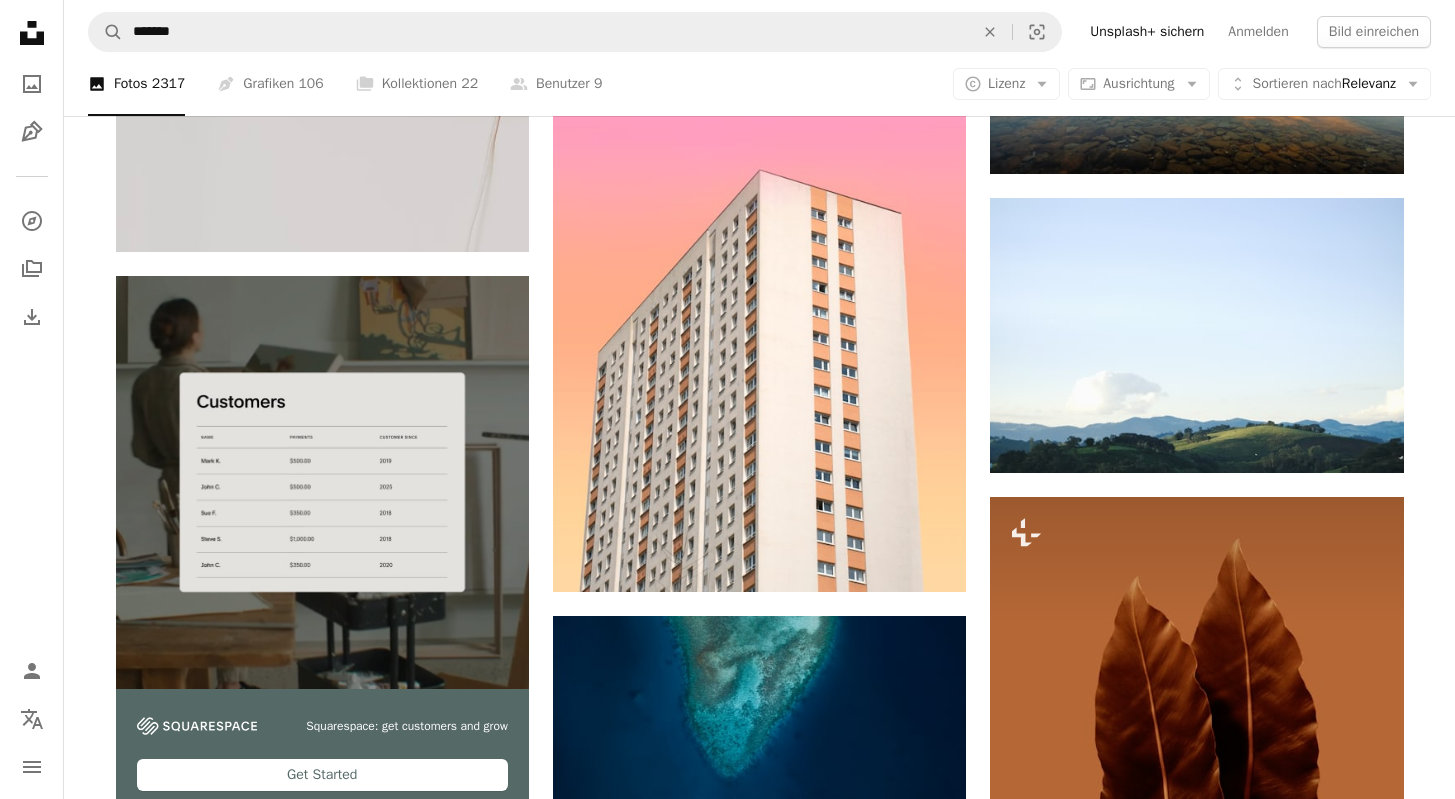 scroll, scrollTop: 3650, scrollLeft: 0, axis: vertical 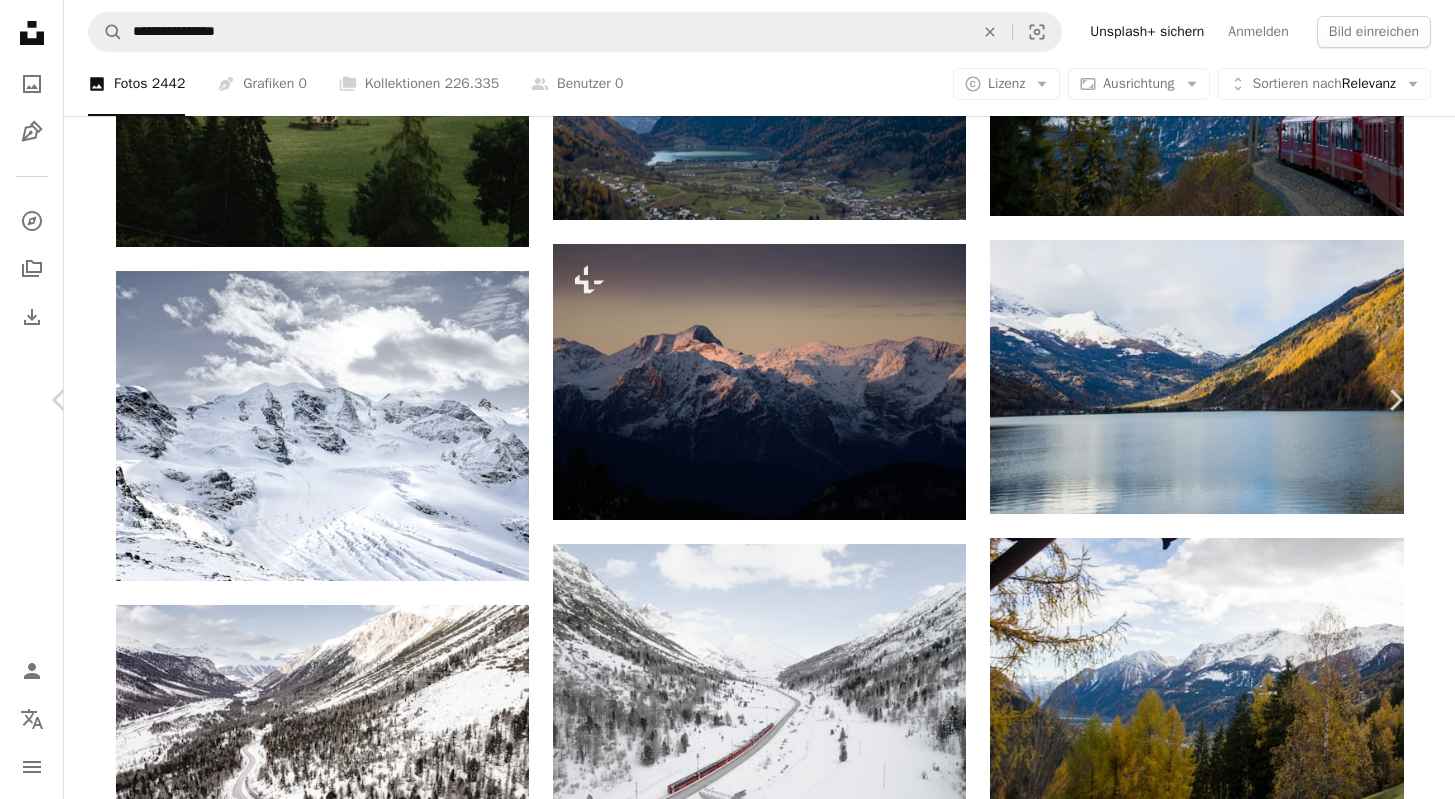click on "Chevron down" 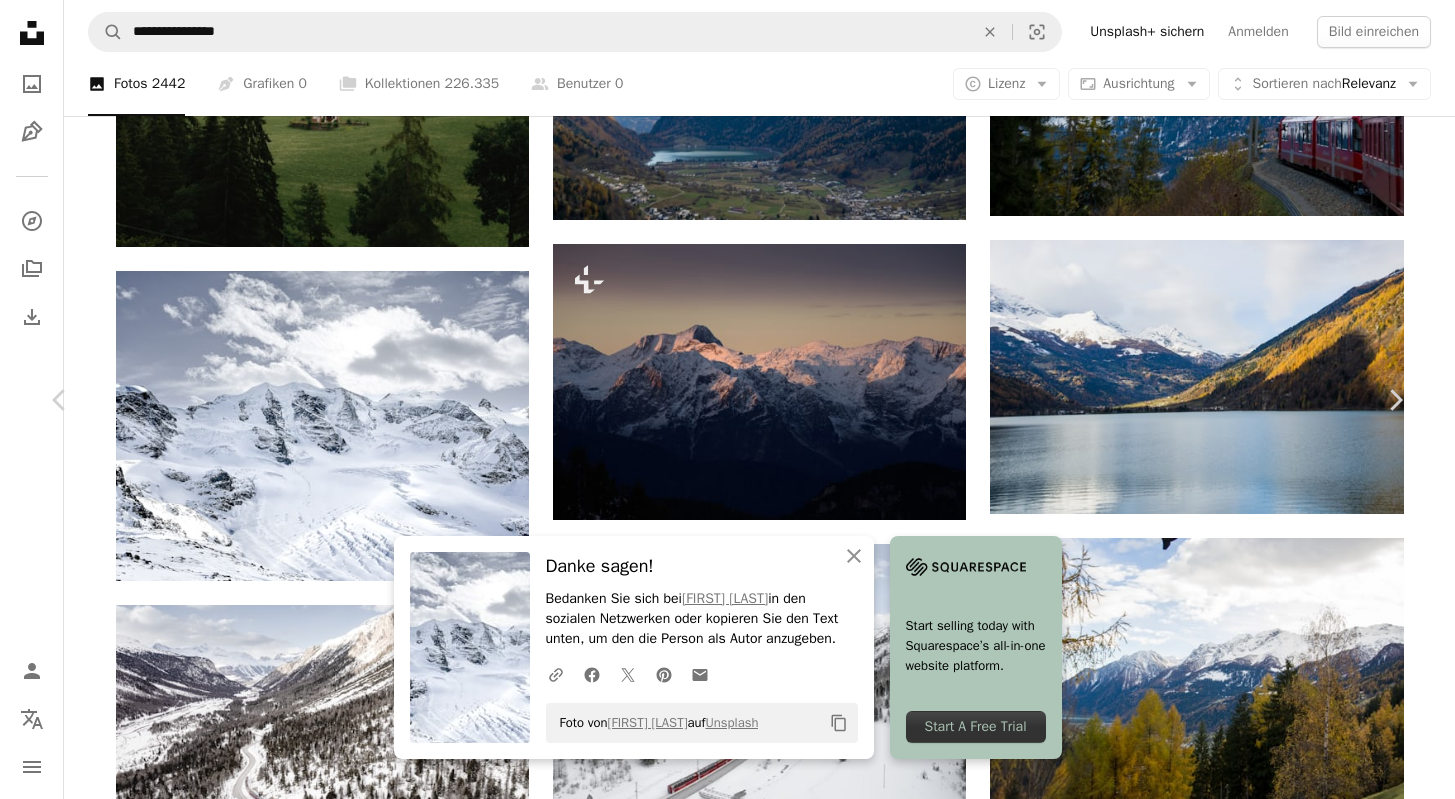 click on "An X shape Chevron left Chevron right An X shape Schließen Danke sagen! Bedanken Sie sich bei Patrick [LAST] in den sozialen Netzwerken oder kopieren Sie den Text unten, um den die Person als Autor anzugeben. A URL sharing icon (chains) Facebook icon X (formerly Twitter) icon Pinterest icon An envelope Foto von Patrick [LAST] auf Unsplash Copy content Start selling today with Squarespace’s all-in-one website platform. Start A Free Trial Patrick [LAST] [LAST] A heart A plus sign Bild bearbeiten Plus sign for Unsplash+ Kostenlos herunterladen Chevron down Zoom in Aufrufe 5.881 Downloads 96 A forward-right arrow Teilen Info icon Info More Actions A map marker Piz Palü Calendar outlined Veröffentlicht am 16. Januar 2023 Camera Apple, iPhone 13 Pro Safety Kostenlos zu verwenden im Rahmen der Unsplash Lizenz Winter Gebirge Schweiz Gletscher Alpen Schweiz Berge Engadin Bernina Schnee Szenerie Eis draußen Bergkette Höhepunkt Lawine Kostenlose Bilder | 20 % Rabatt mit Aktionscode UNSPLASH20" at bounding box center (727, 5792) 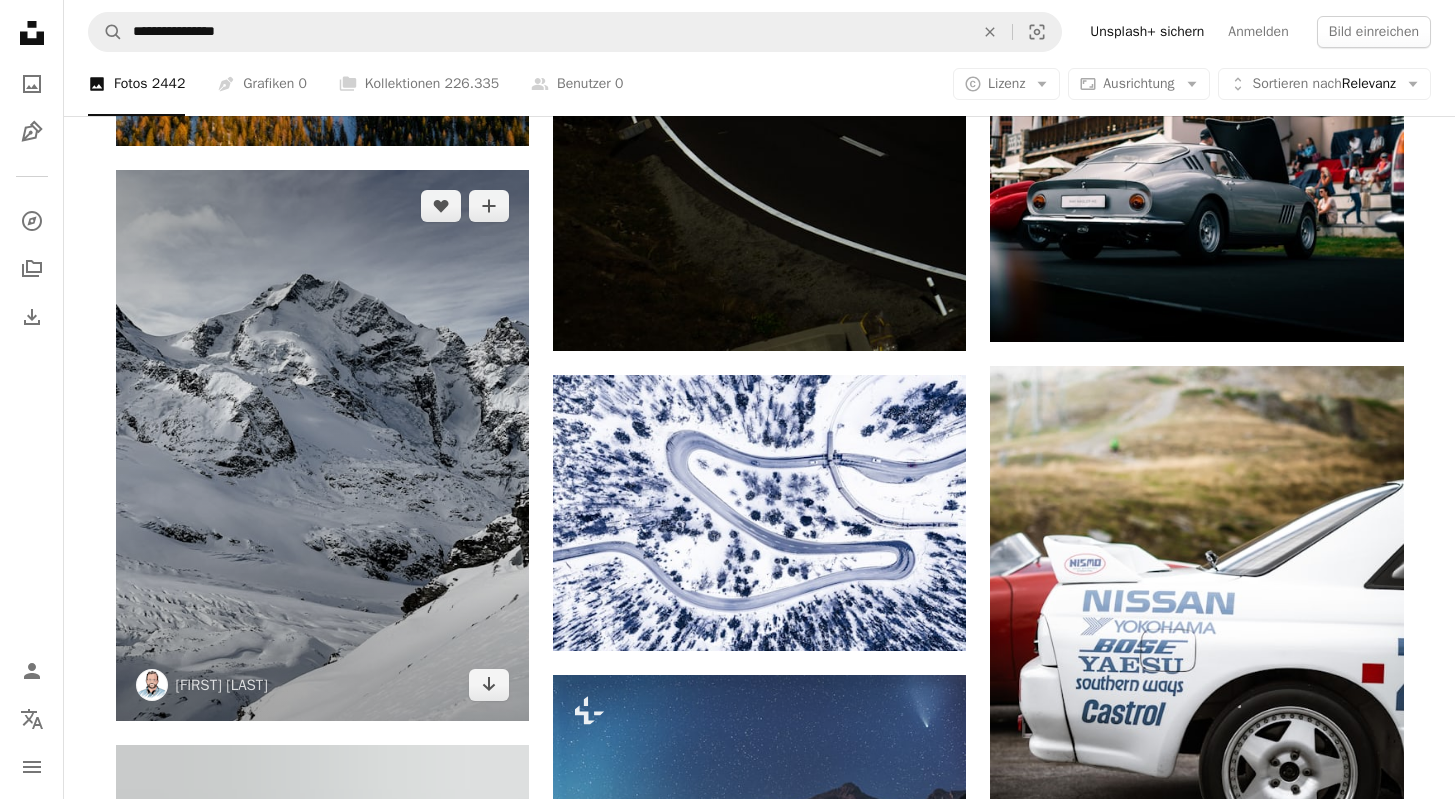 scroll, scrollTop: 3755, scrollLeft: 0, axis: vertical 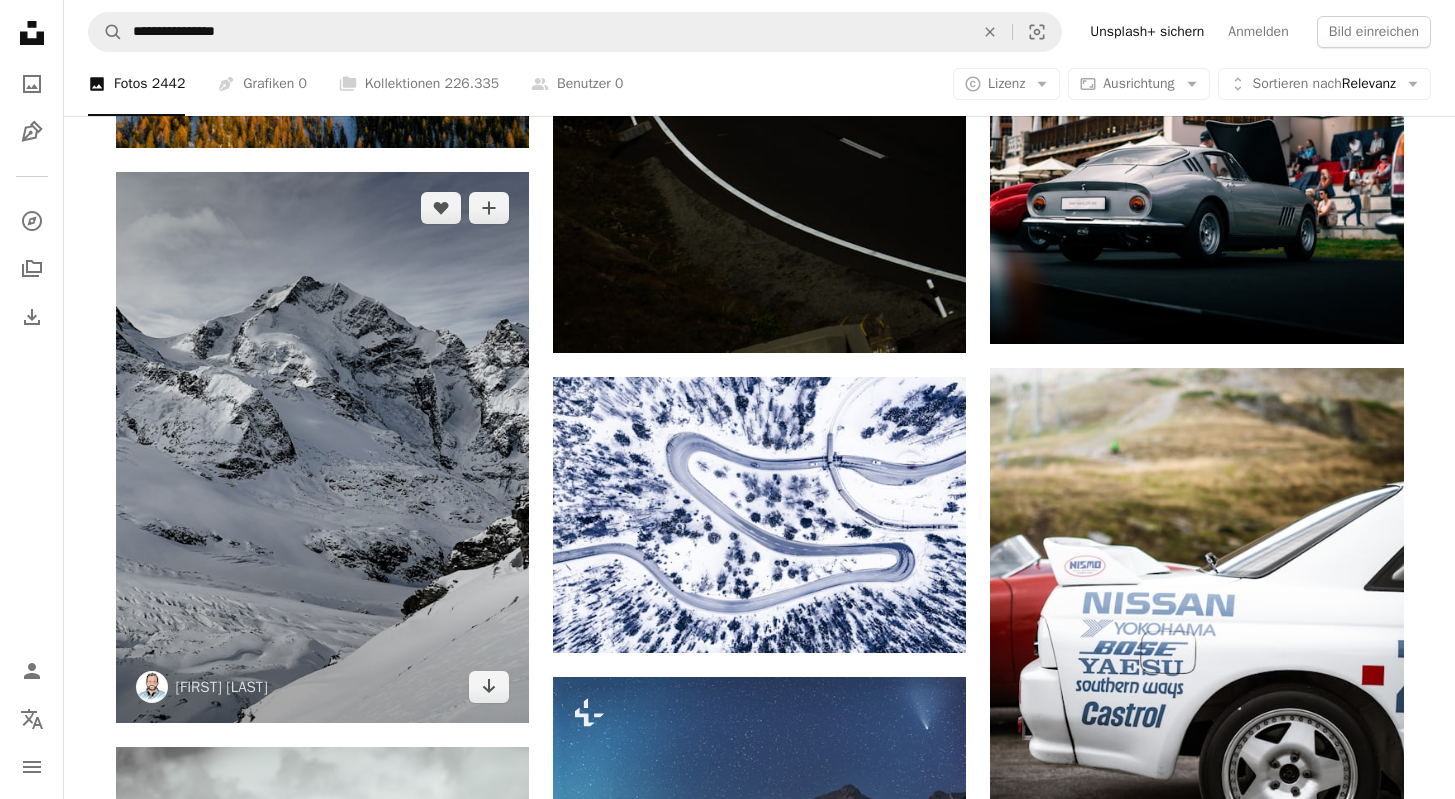 click at bounding box center [322, 447] 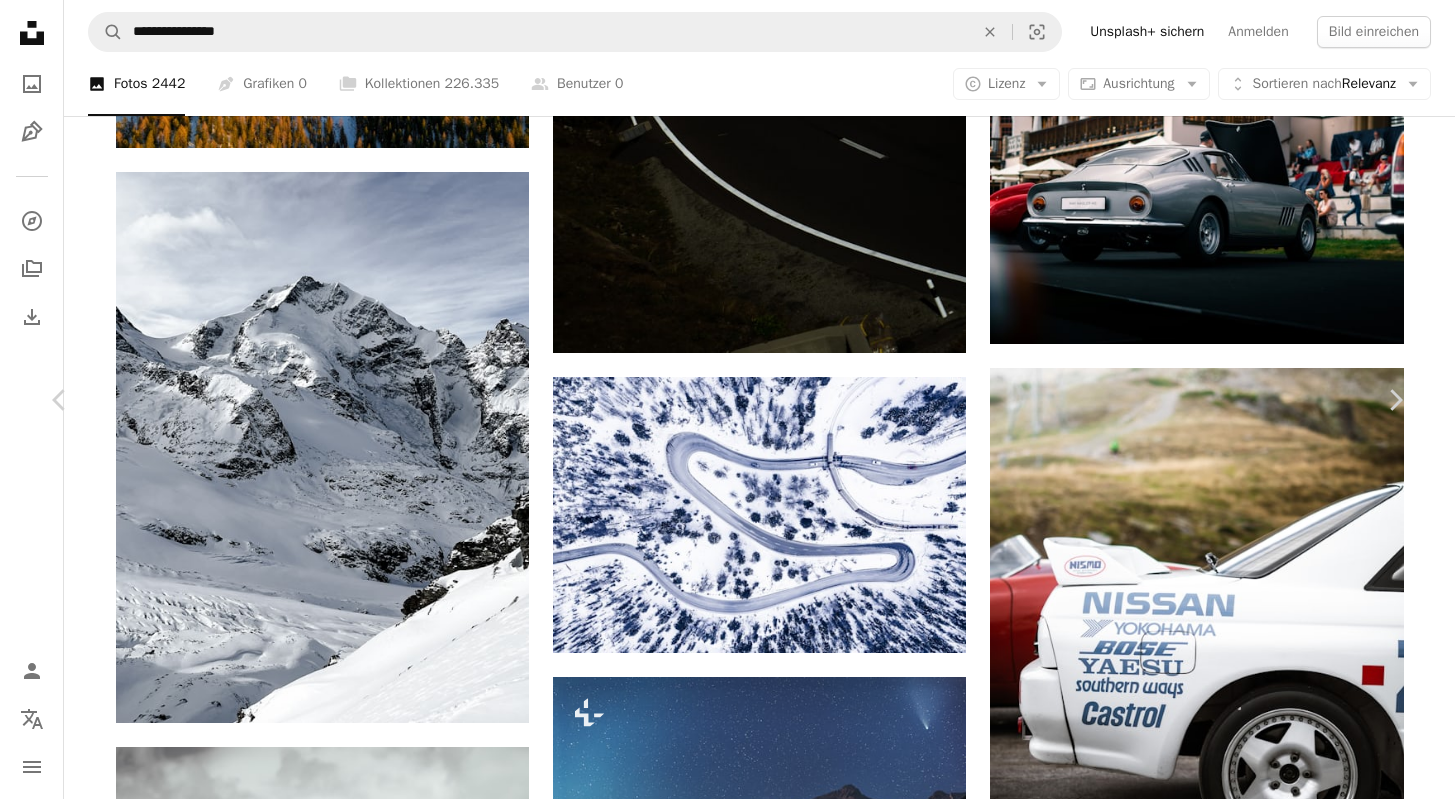 scroll, scrollTop: 0, scrollLeft: 0, axis: both 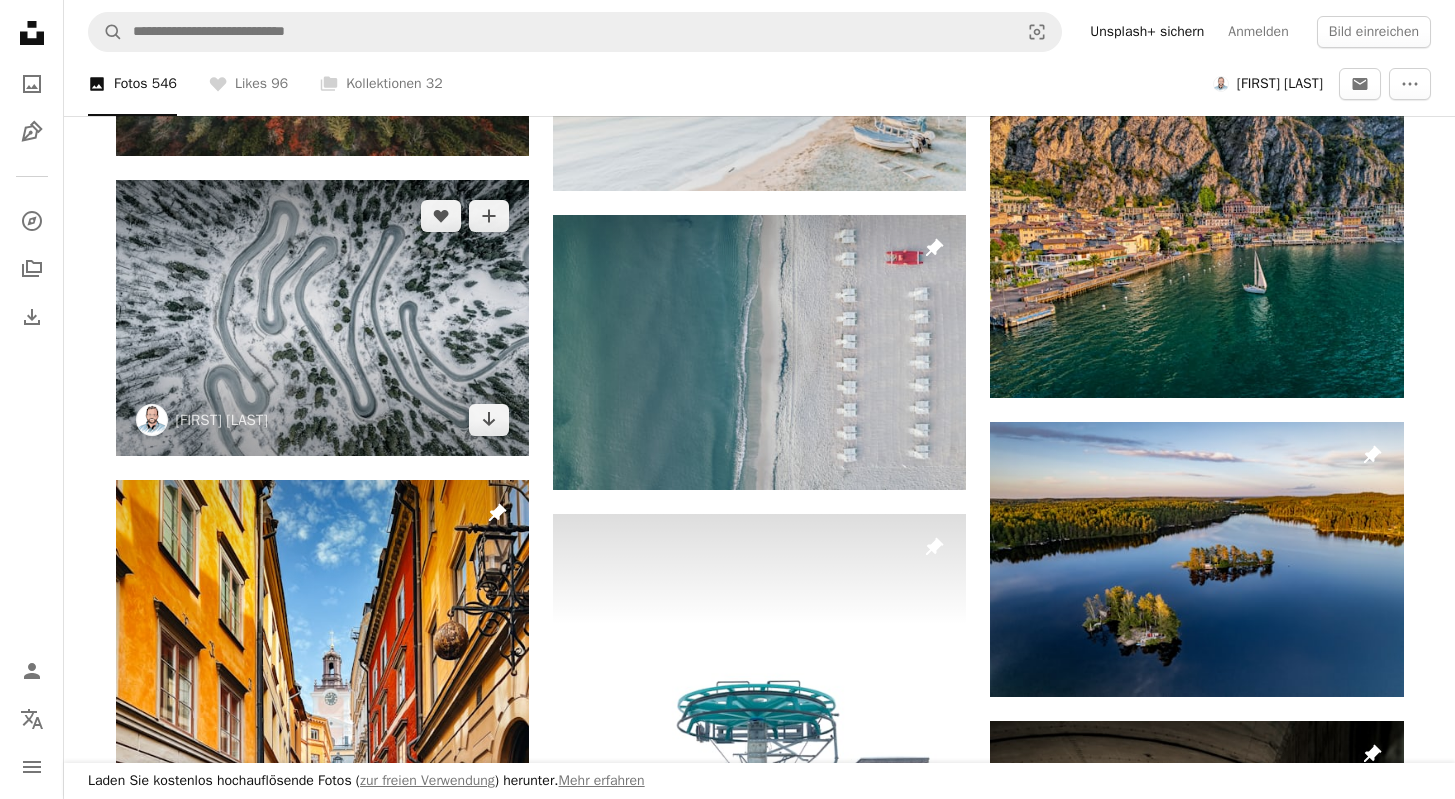 click at bounding box center (322, 317) 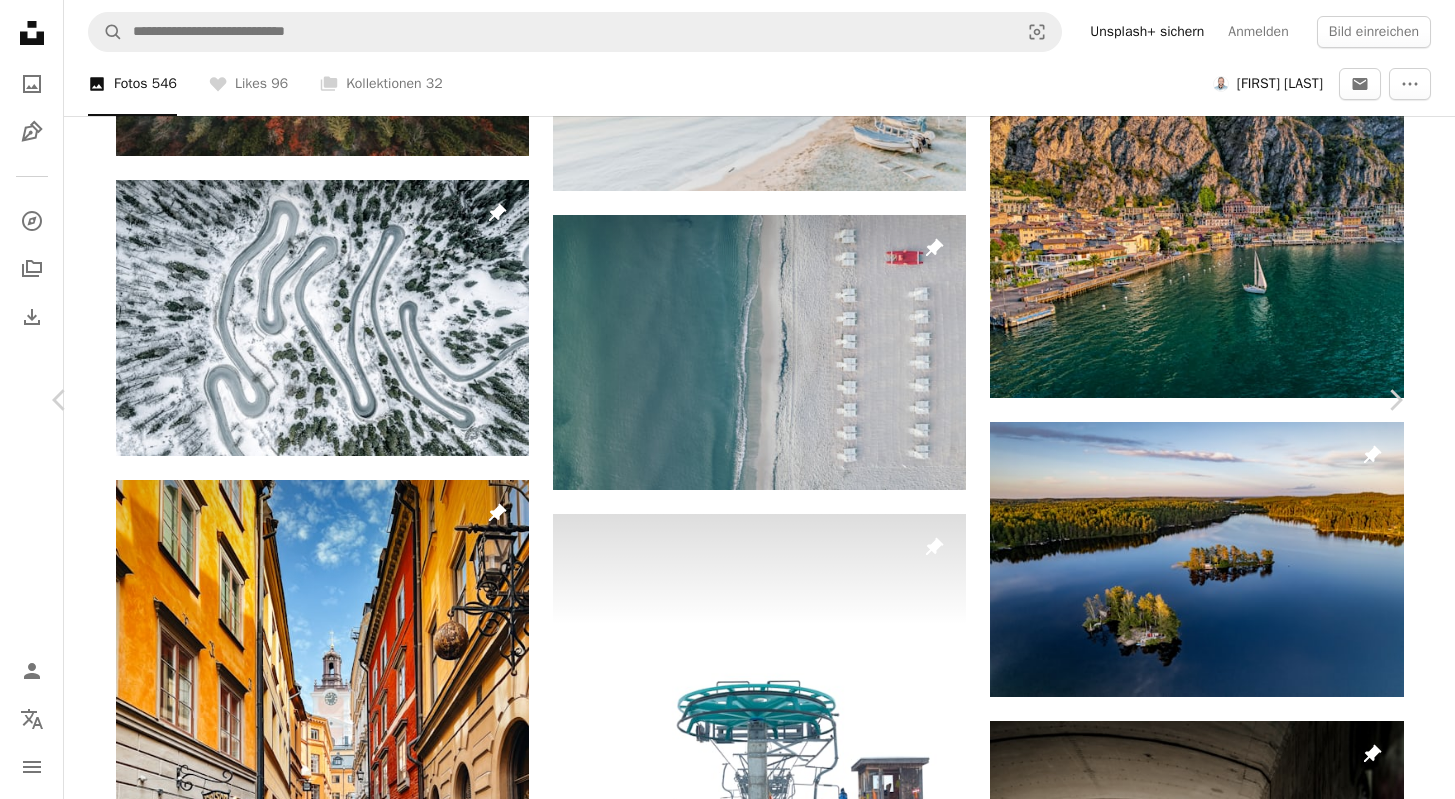 scroll, scrollTop: 1, scrollLeft: 0, axis: vertical 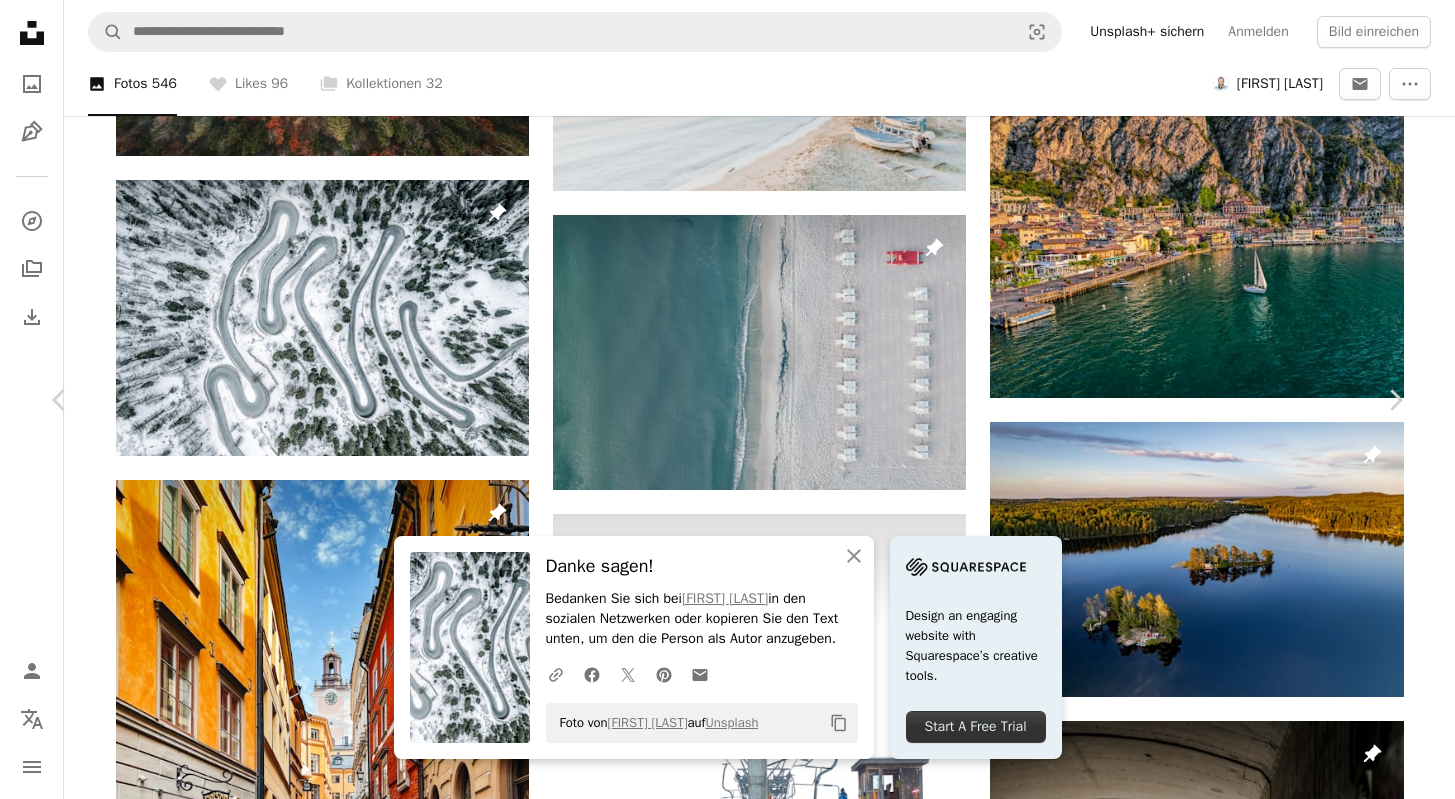 click on "An X shape Chevron left Chevron right An X shape Schließen Danke sagen! Bedanken Sie sich bei Patrick [LAST] in den sozialen Netzwerken oder kopieren Sie den Text unten, um den die Person als Autor anzugeben. A URL sharing icon (chains) Facebook icon X (formerly Twitter) icon Pinterest icon An envelope Foto von Patrick [LAST] auf Unsplash Copy content Design an engaging website with Squarespace’s creative tools. Start A Free Trial Patrick [LAST] [LAST] A heart A plus sign Bild bearbeiten Plus sign for Unsplash+ Kostenlos herunterladen Chevron down Zoom in Aufrufe 462.740 Downloads 4.179 Veröffentlicht in Fotos , Monochrom A forward-right arrow Teilen Info icon Info More Actions A map marker Malojapass, Bregaglia, Schweiz Calendar outlined Veröffentlicht am 18. Januar 2023 Camera DJI, FC3411 Safety Kostenlos zu verwenden im Rahmen der Unsplash Lizenz Winter Straße Drohne Luftbild Luftfotografie bestehen Engadin Land draußen Vegetation Waldland Schweiz HD-Hintergrundbilder | ↗ Jean" at bounding box center (727, 4181) 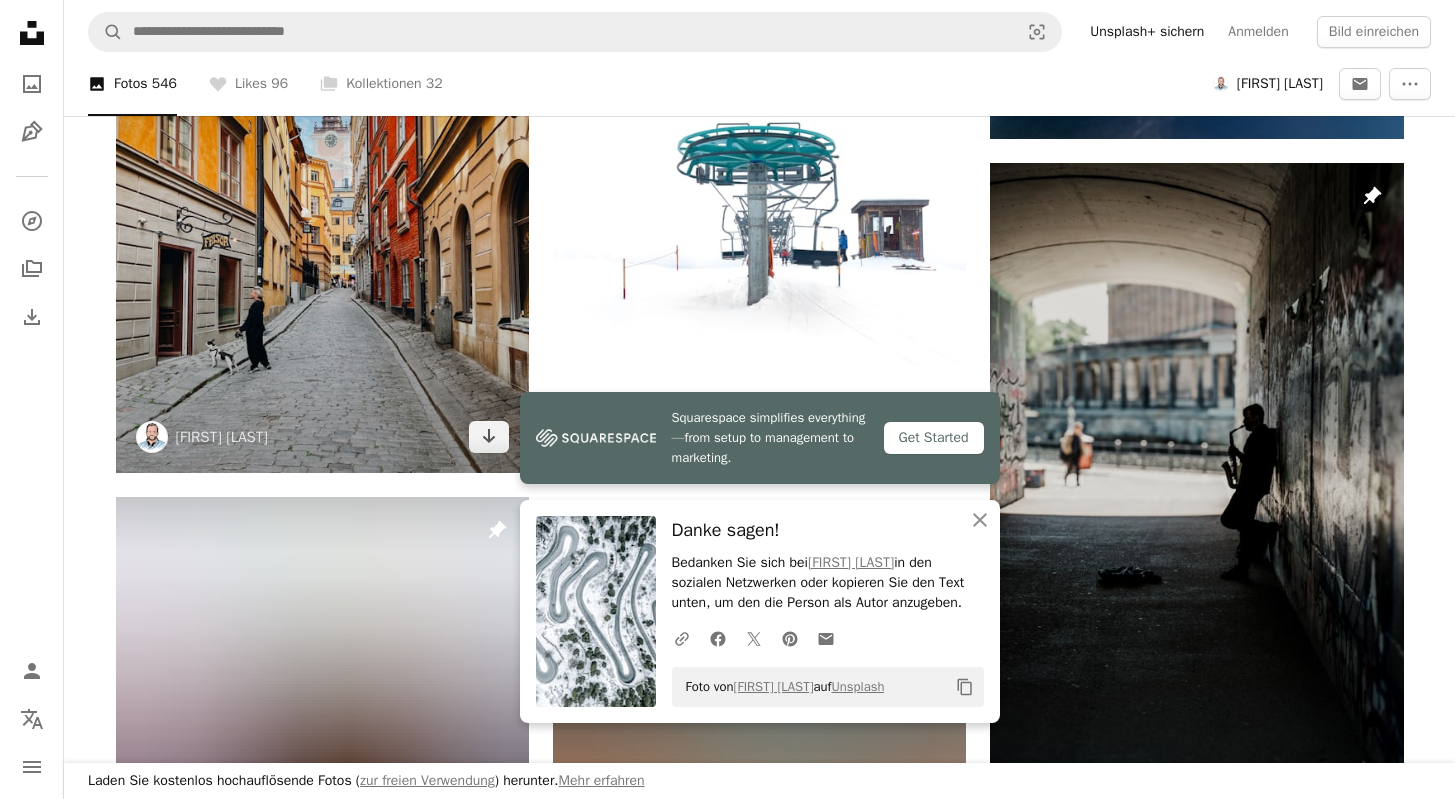 scroll, scrollTop: 1288, scrollLeft: 0, axis: vertical 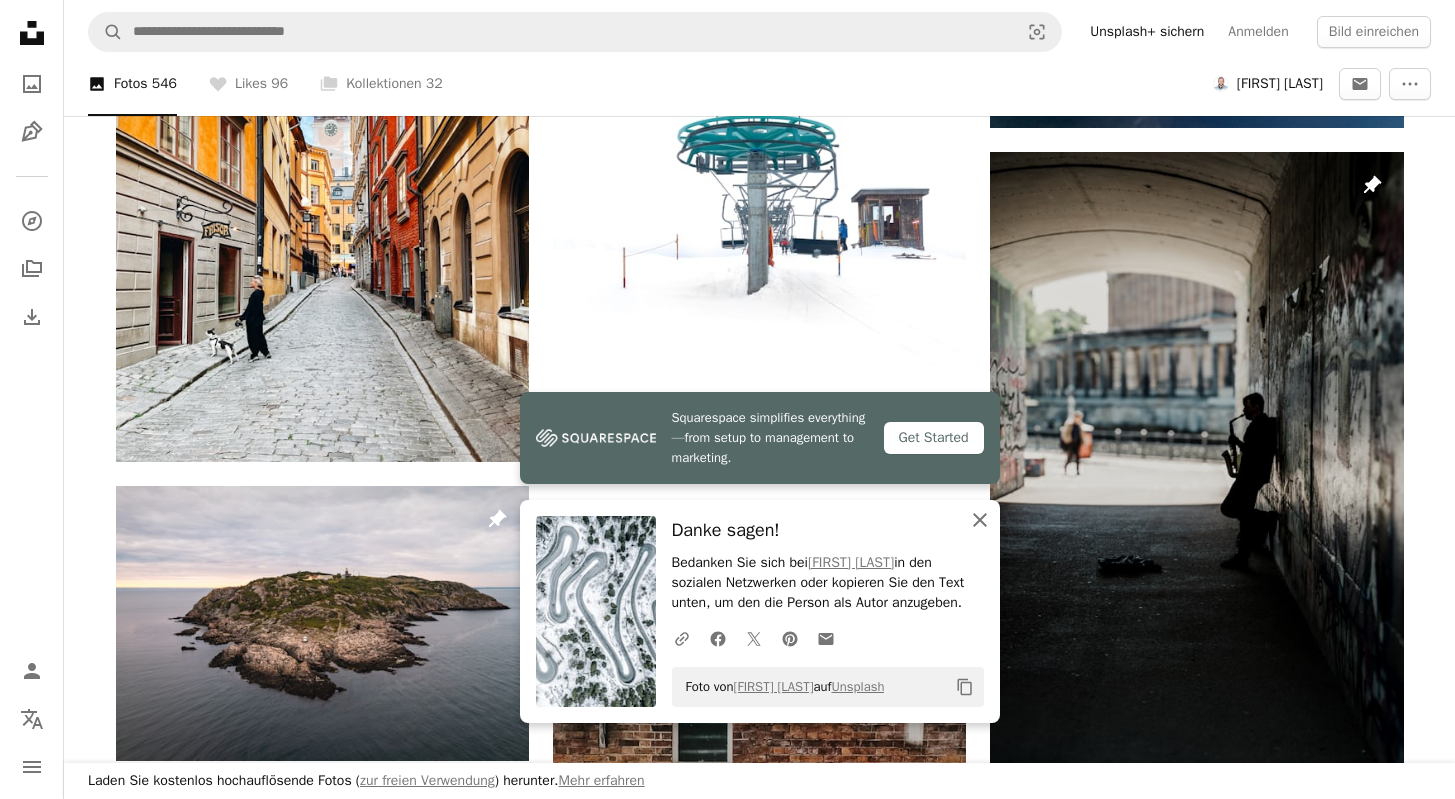 click 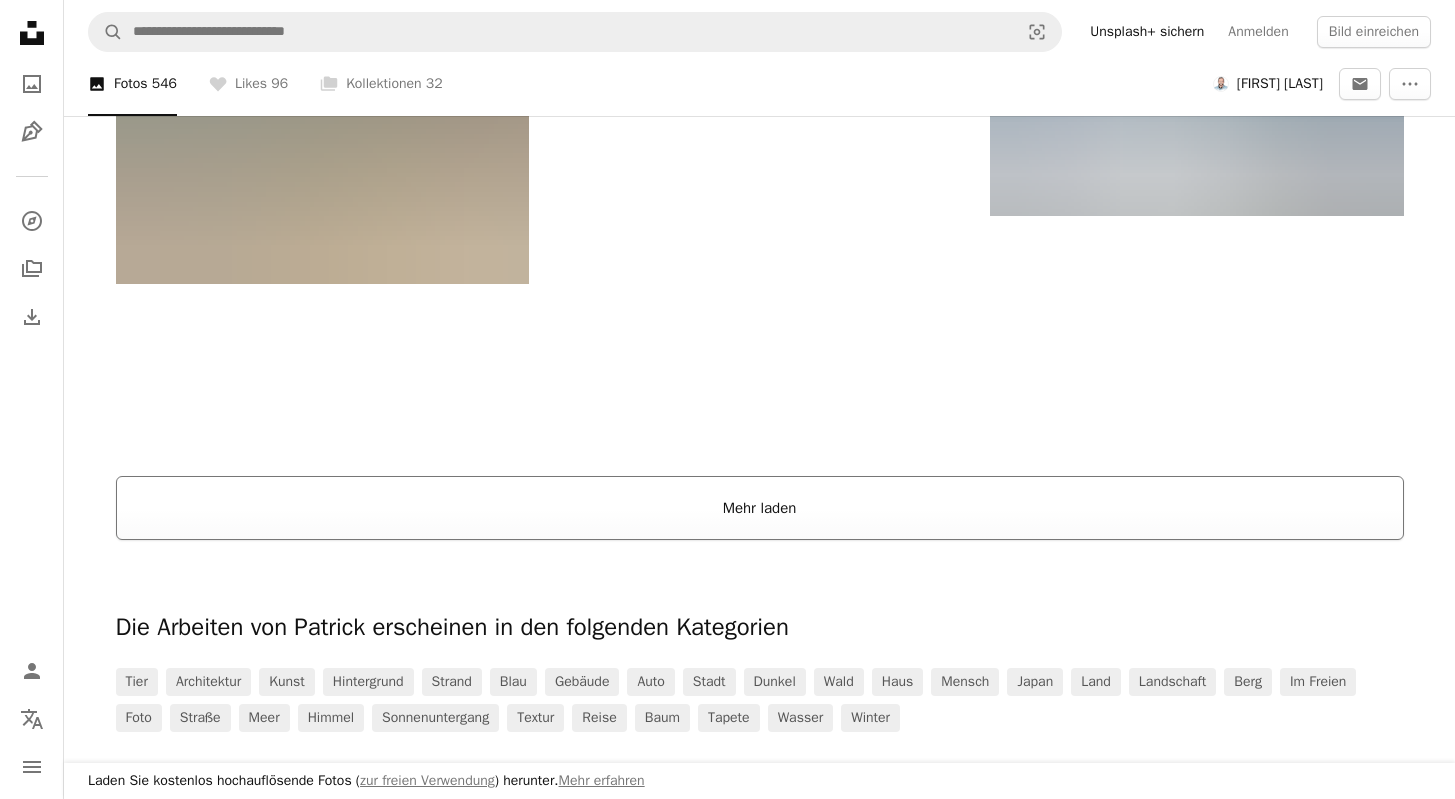 scroll, scrollTop: 3387, scrollLeft: 0, axis: vertical 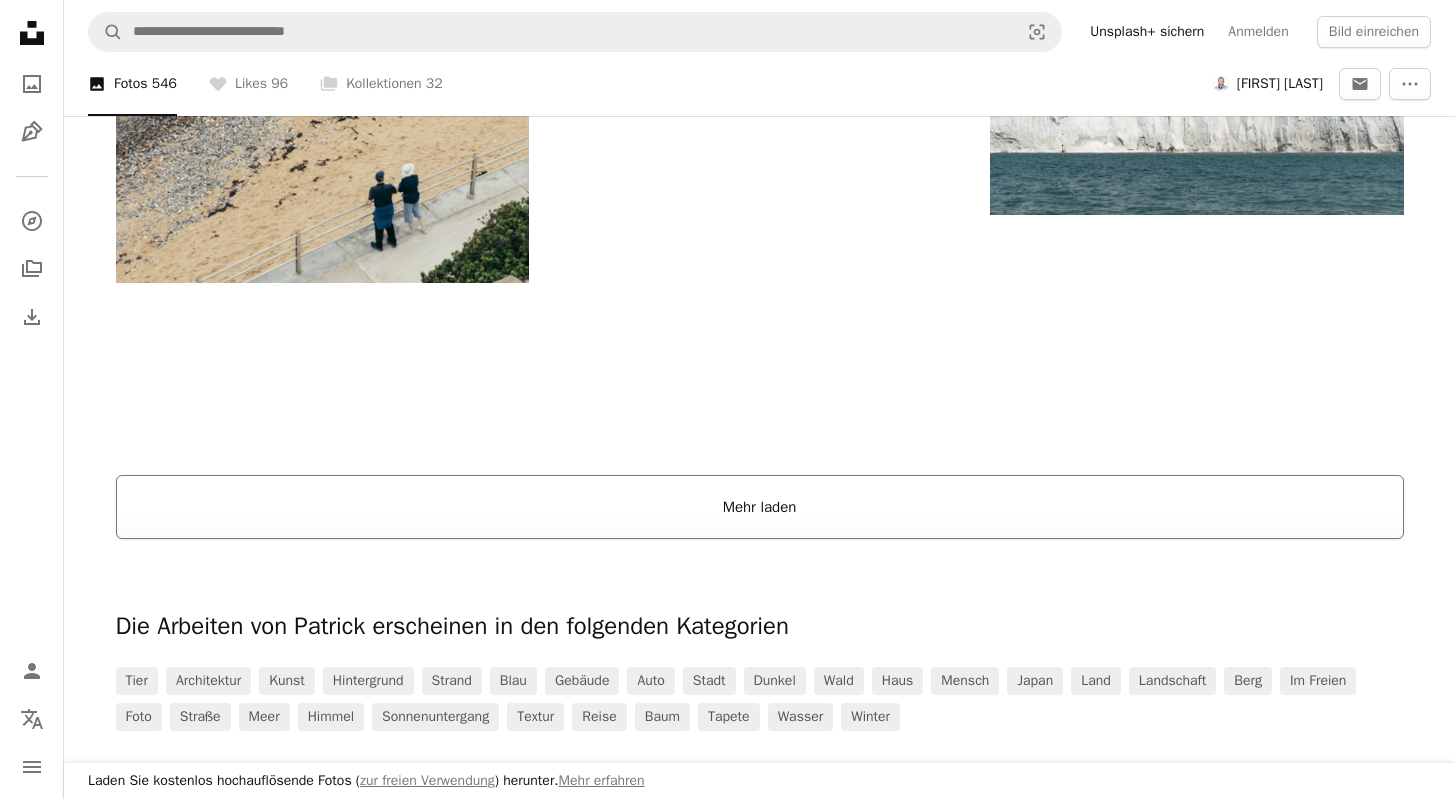click on "Mehr laden" at bounding box center (760, 507) 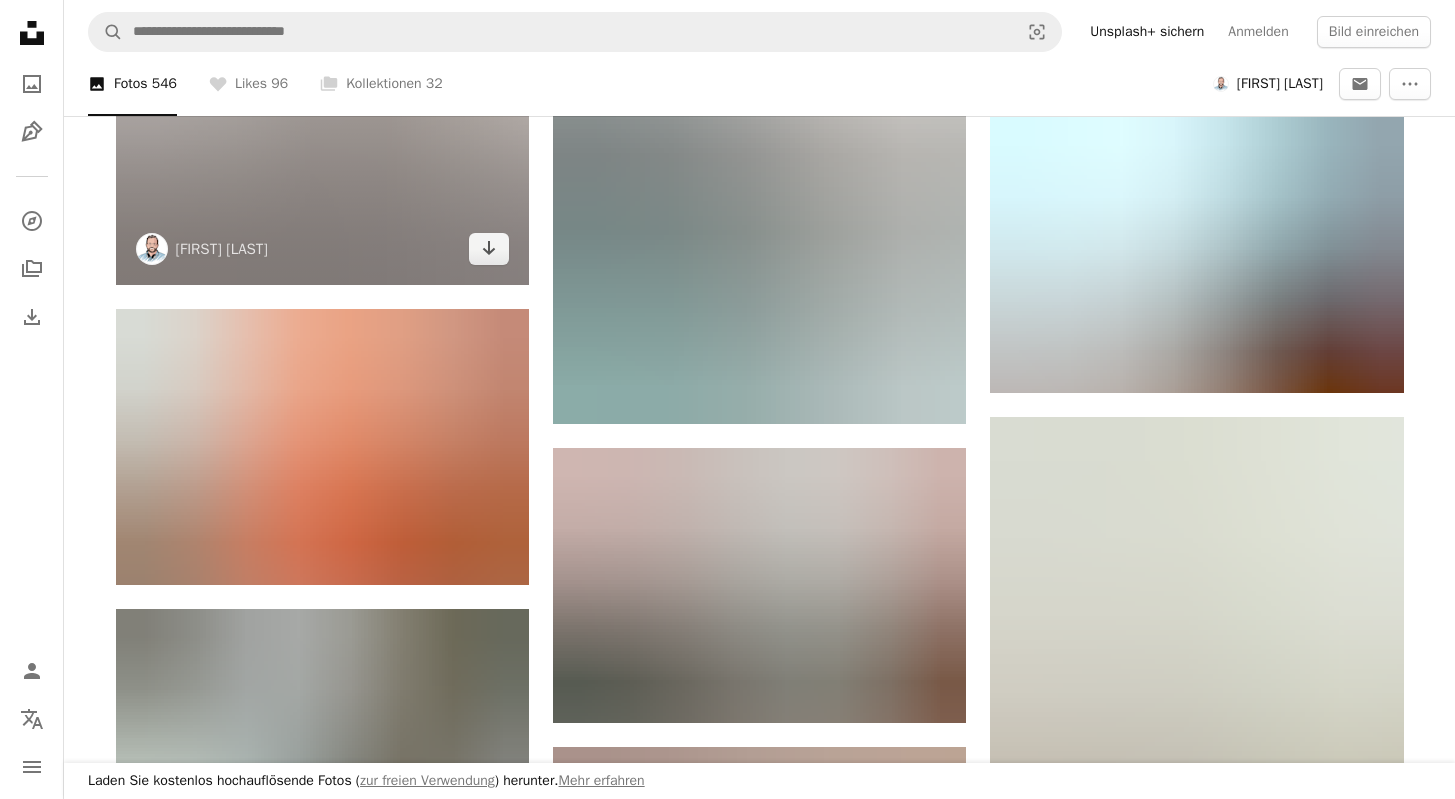scroll, scrollTop: 21551, scrollLeft: 0, axis: vertical 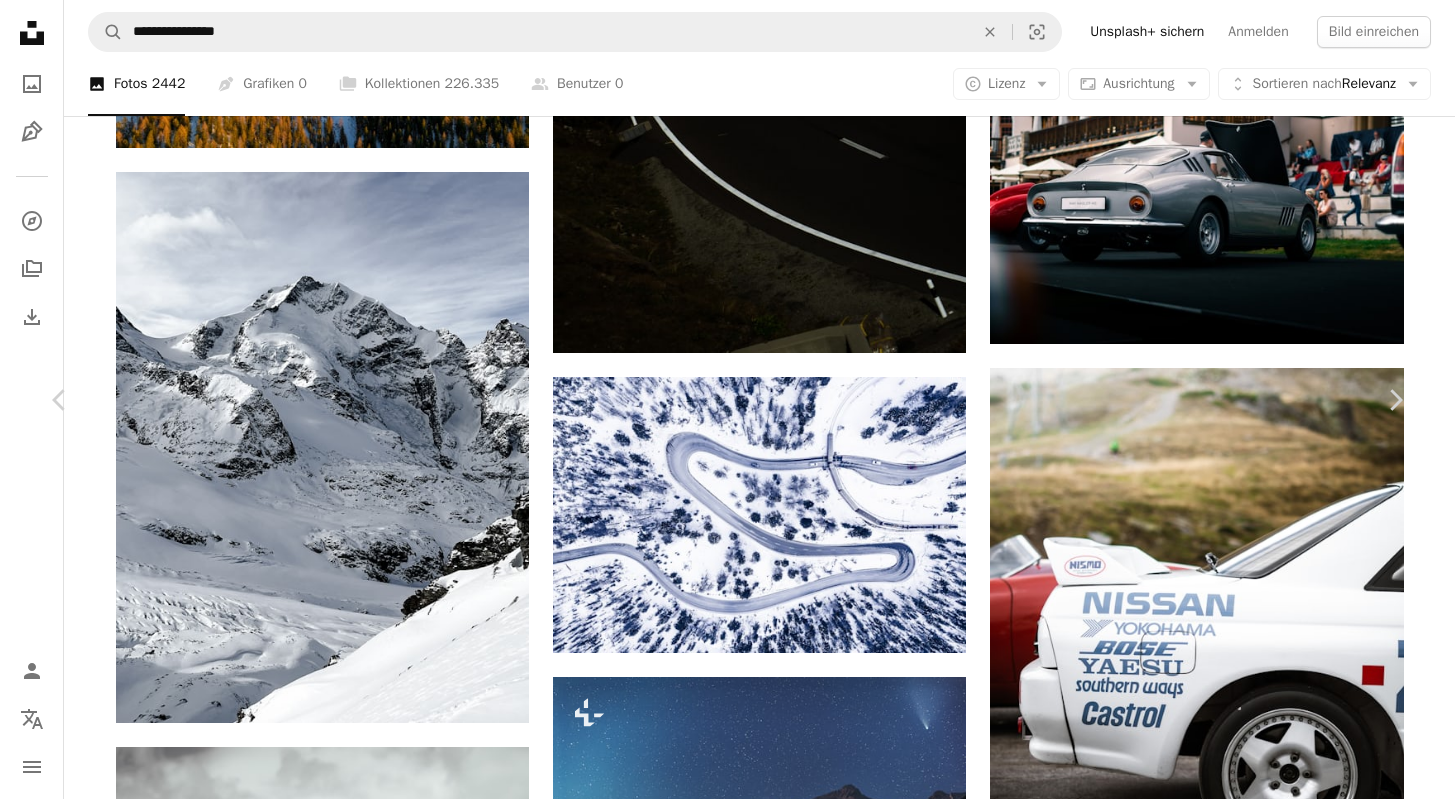 click on "An X shape Chevron left Chevron right [FIRST] [LAST] federi A heart A plus sign Bild bearbeiten Plus sign for Unsplash+ Kostenlos herunterladen Chevron down Zoom in Aufrufe 5.026 Downloads 91 A forward-right arrow Teilen Info icon Info More Actions A map marker [CITY], [CITY], [COUNTRY] Calendar outlined Veröffentlicht am [DATE] Camera Apple, iPhone 13 Pro Safety Kostenlos zu verwenden im Rahmen der Unsplash Lizenz Winter Gebirge Schweiz Gletscher Alpen Schweiz Berge Engadin Bernina Schnee Eis draußen Bergkette Höhepunkt Steigung Schweiz Kostenlose Bilder Ähnliche Premium-Bilder auf iStock durchsuchen | 20 % Rabatt mit Aktionscode UNSPLASH20 Mehr auf iStock anzeigen ↗ Ähnliche Bilder A heart A plus sign Go [CITY] Arrow pointing down Plus sign for Unsplash+ A heart A plus sign [FIRST] Für Unsplash+ A lock Herunterladen A heart A plus sign [FIRST] Arrow pointing down A heart A plus sign [FIRST] Arrow pointing down A heart A plus sign [FIRST] A heart" at bounding box center (727, 4083) 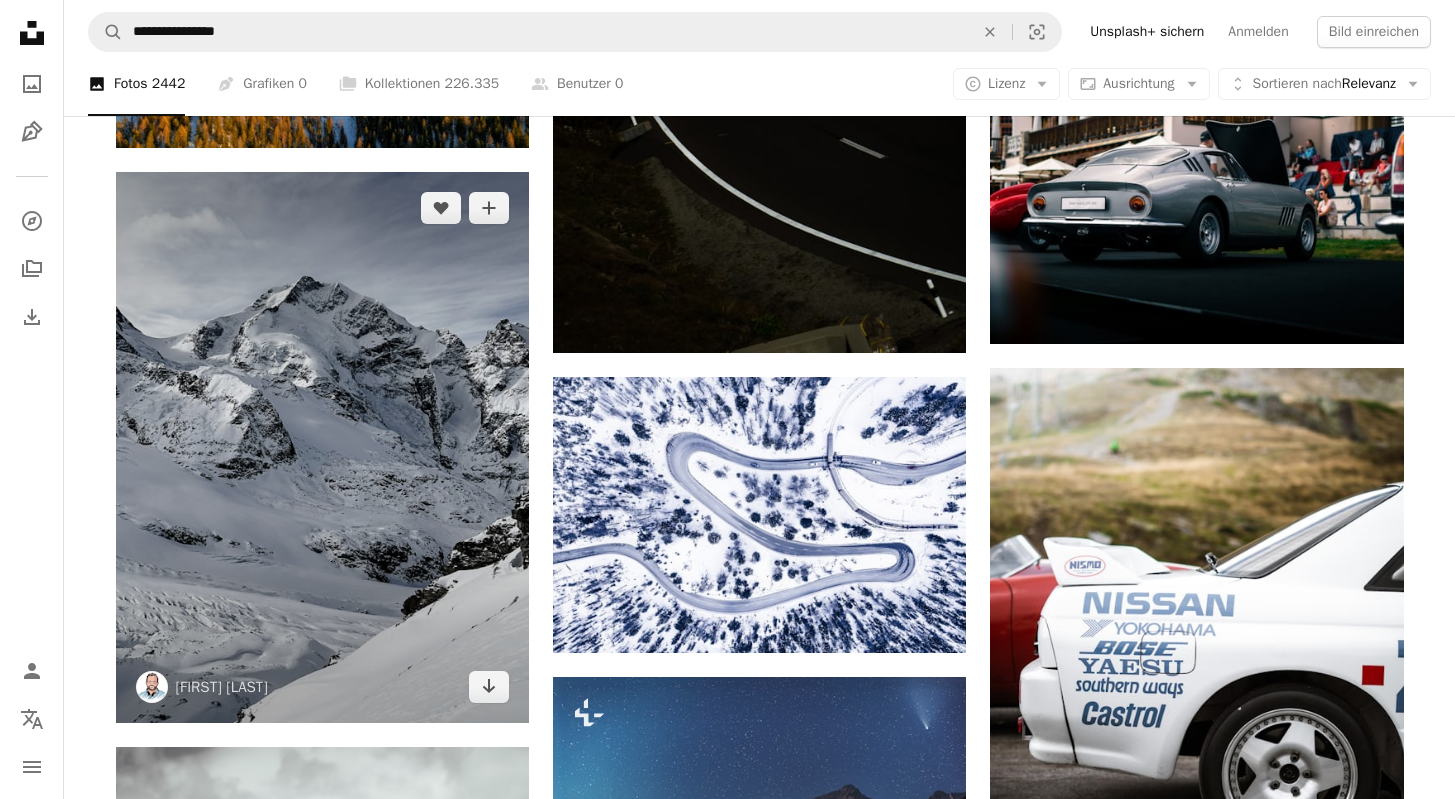 scroll, scrollTop: 3772, scrollLeft: 0, axis: vertical 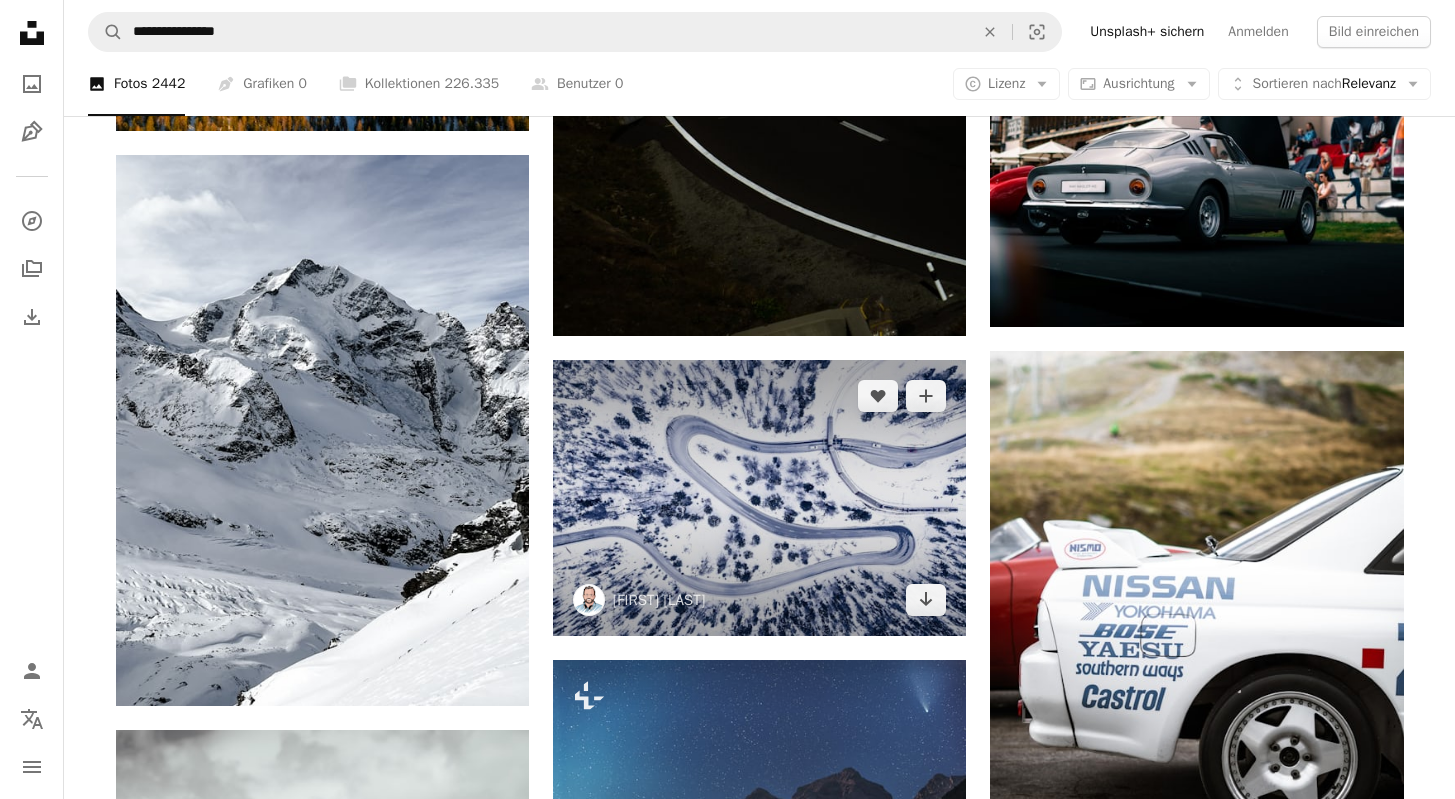 click at bounding box center [759, 497] 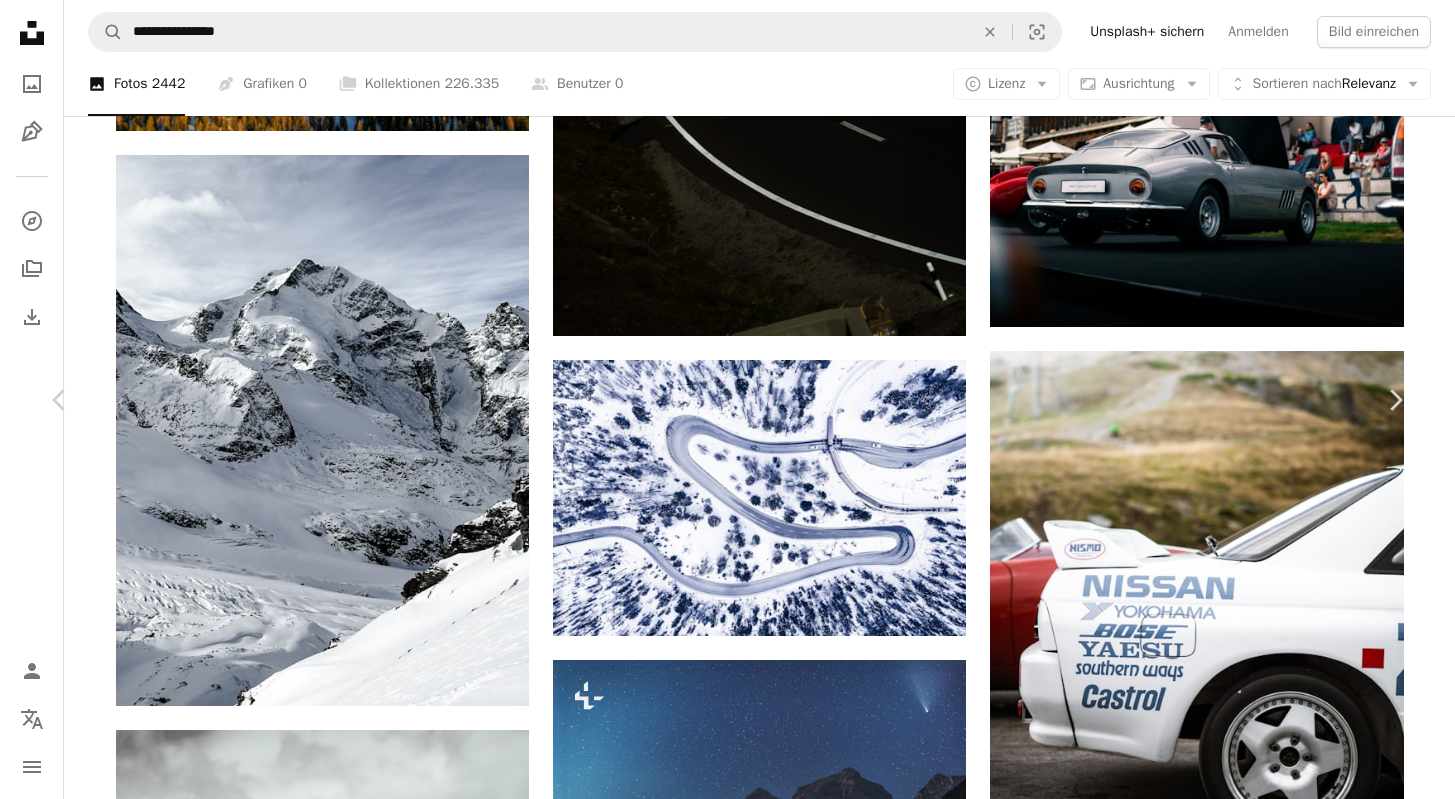 scroll, scrollTop: 51, scrollLeft: 0, axis: vertical 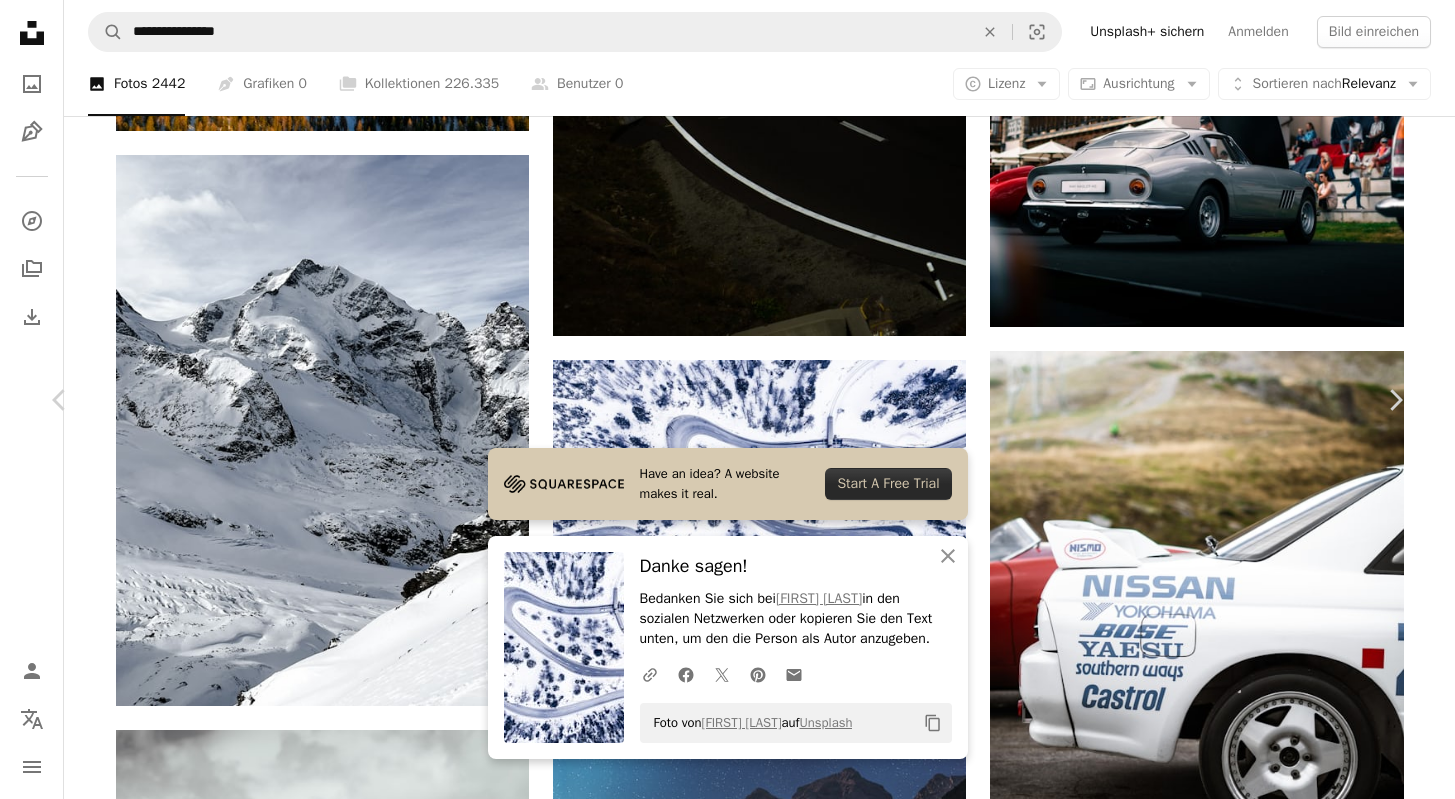 click on "An X shape Chevron left Chevron right [FIRST] [LAST] federi A heart A plus sign Bild bearbeiten Plus sign for Unsplash+ Kostenlos herunterladen Chevron down Zoom in Aufrufe 1.057.367 Downloads 6.023 Veröffentlicht in Fotos , Monochrom A forward-right arrow Teilen Info icon Info More Actions A map marker [CITY], [CITY], [COUNTRY] Calendar outlined Veröffentlicht am [DATE] Camera DJI, FC3411 Safety Kostenlos zu verwenden im Rahmen der Unsplash Lizenz Winter Straße Schweiz Zug Antenne Luftbild Schweiz Berge Luftfotografie Kreuzung bestehen Bernina Express Engadin Land draußen Vegetation Waldland Schweiz |" at bounding box center [727, 4066] 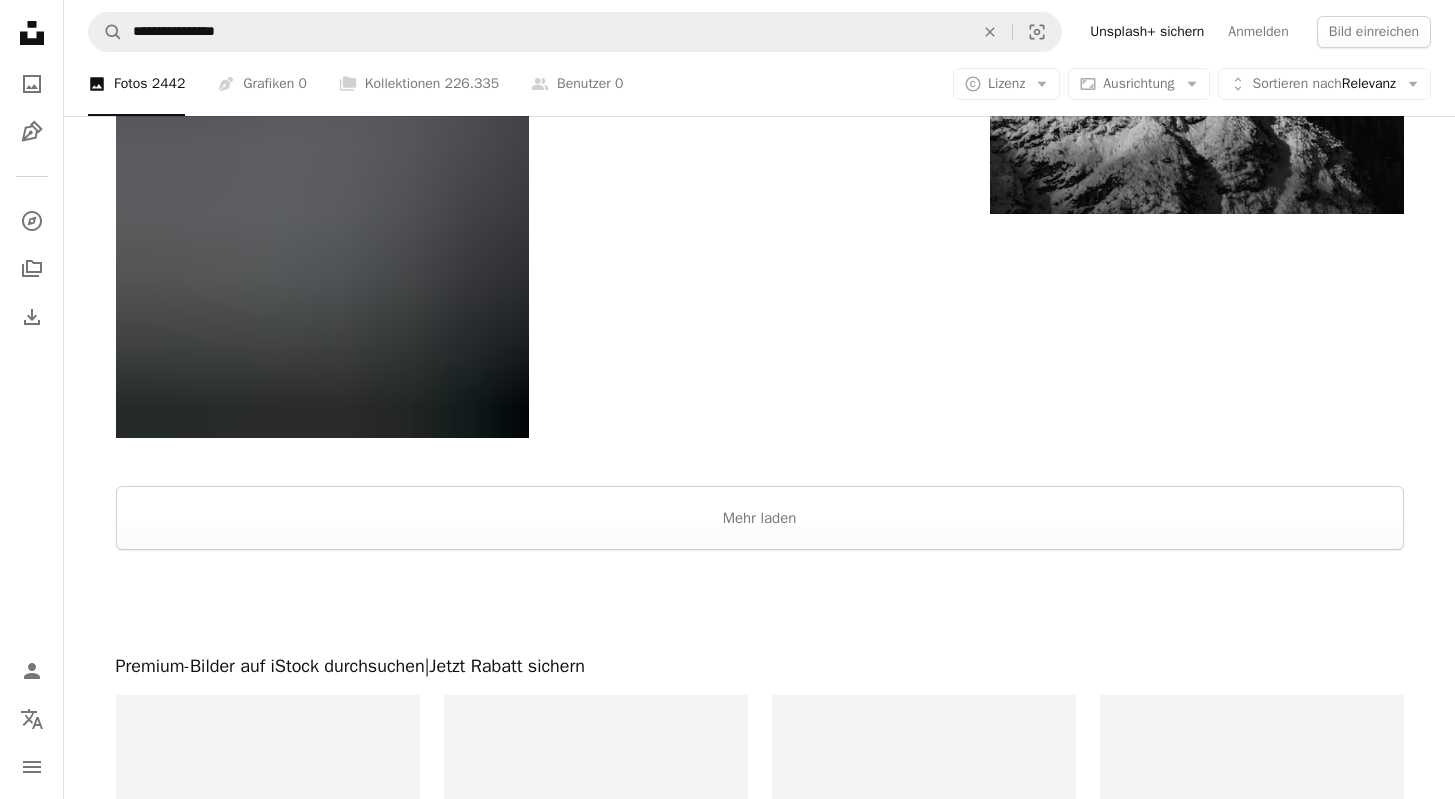scroll, scrollTop: 6089, scrollLeft: 0, axis: vertical 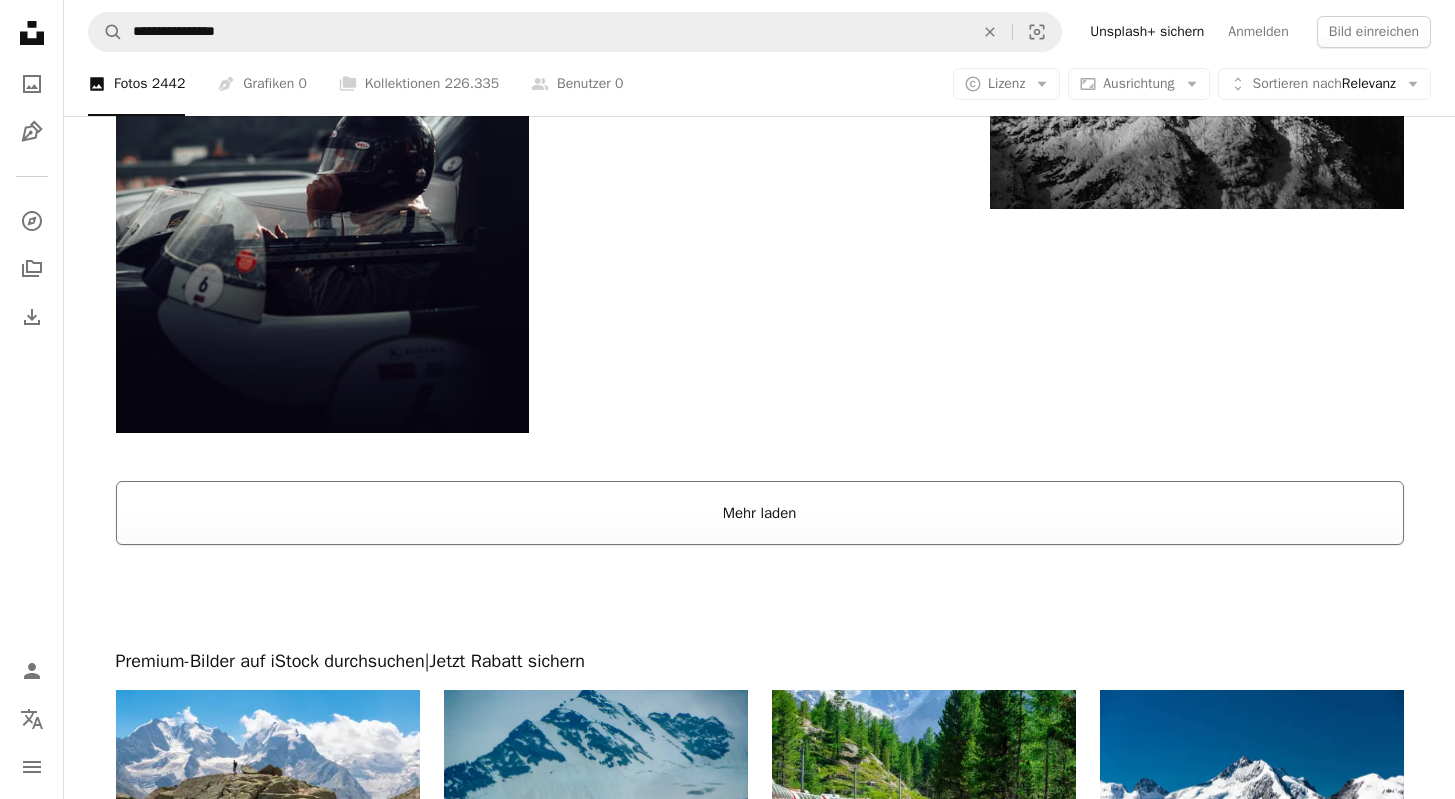 click on "Mehr laden" at bounding box center [760, 513] 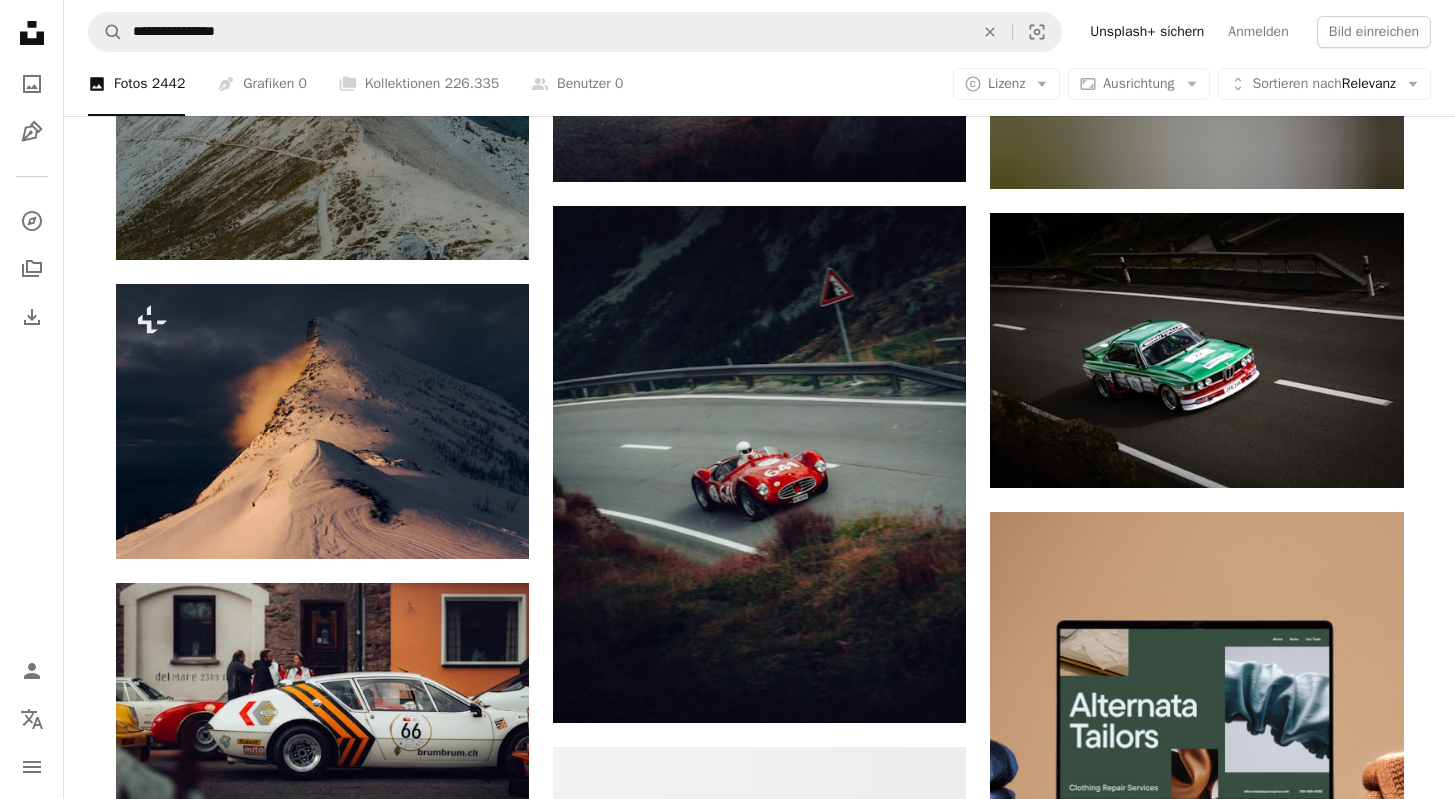 scroll, scrollTop: 7826, scrollLeft: 0, axis: vertical 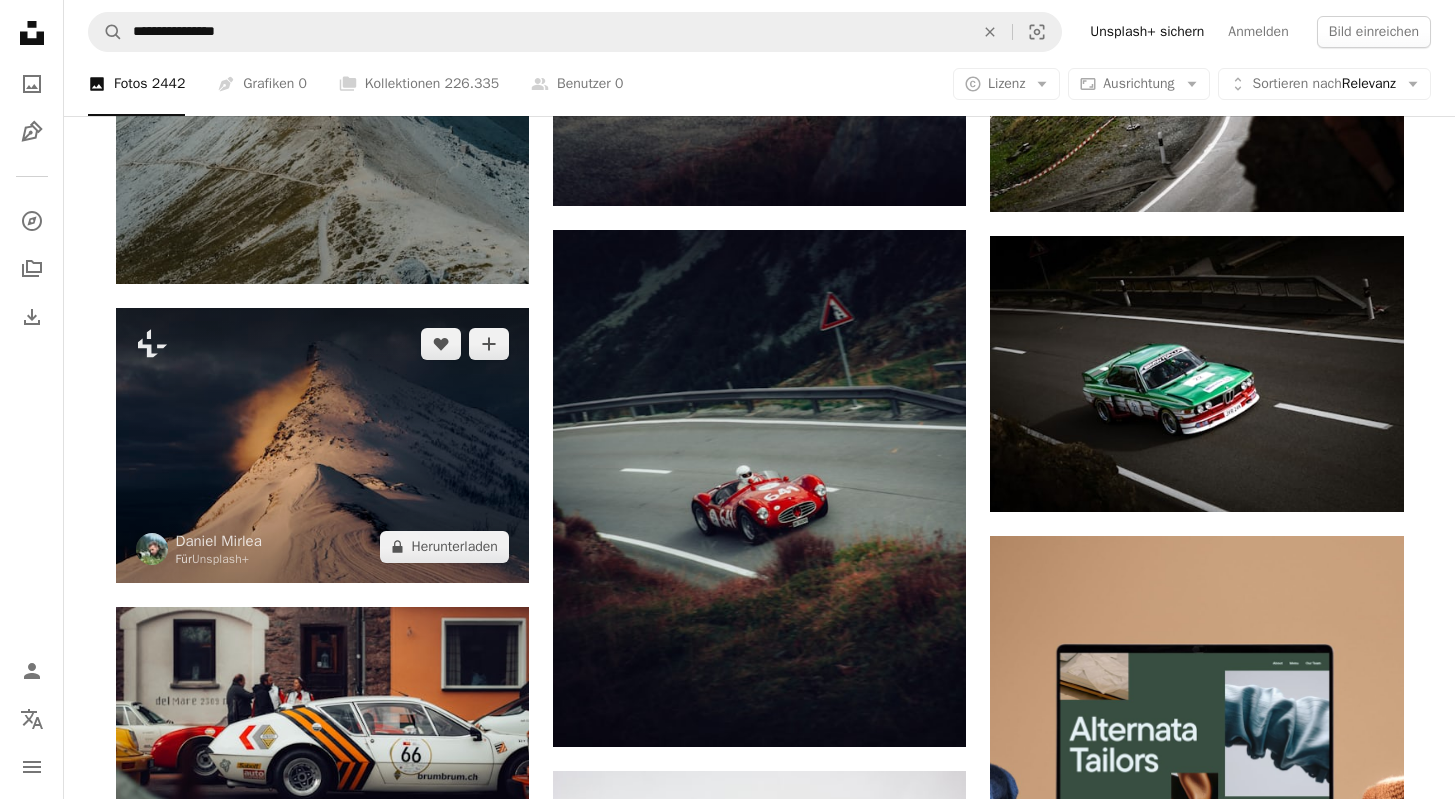 click at bounding box center [322, 445] 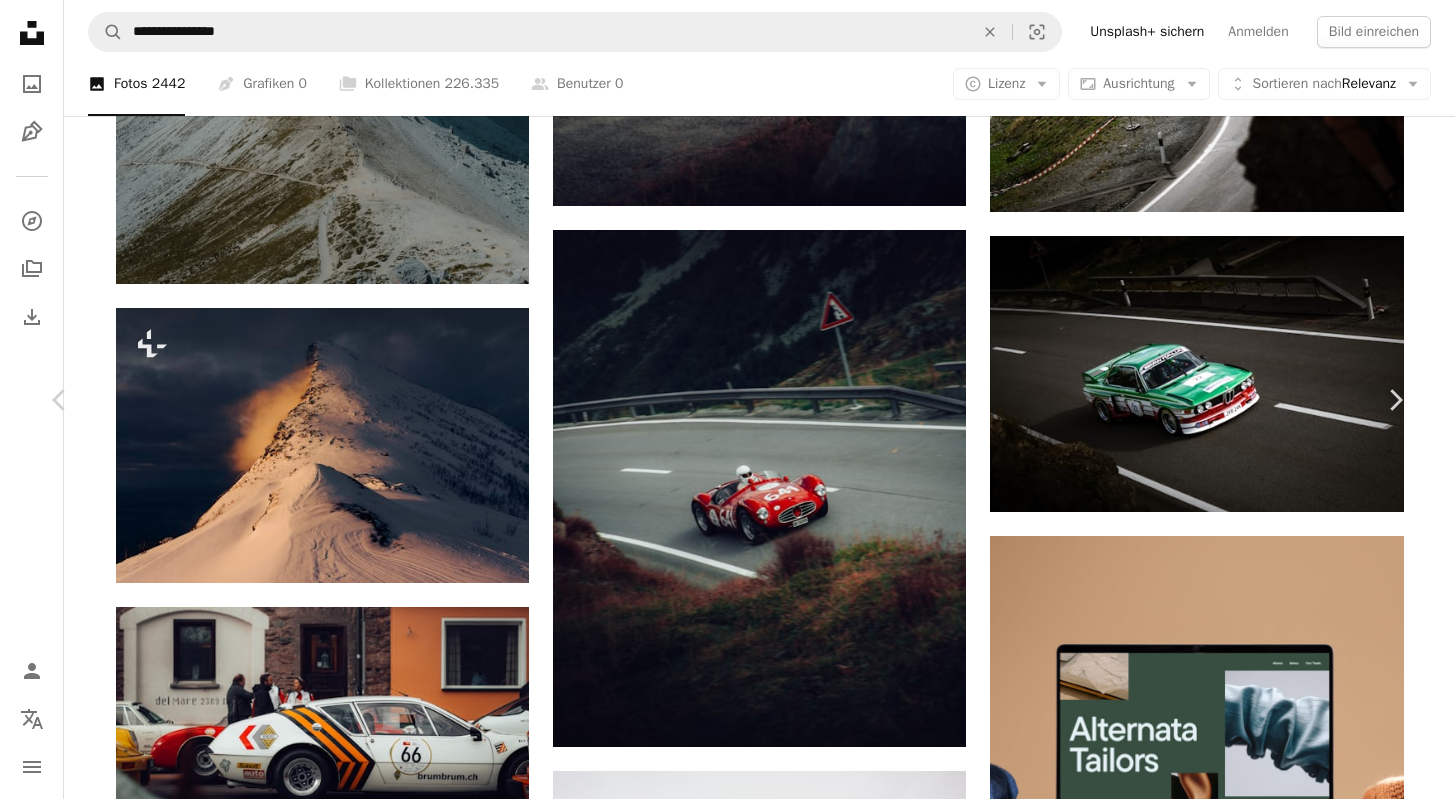 scroll, scrollTop: 420, scrollLeft: 0, axis: vertical 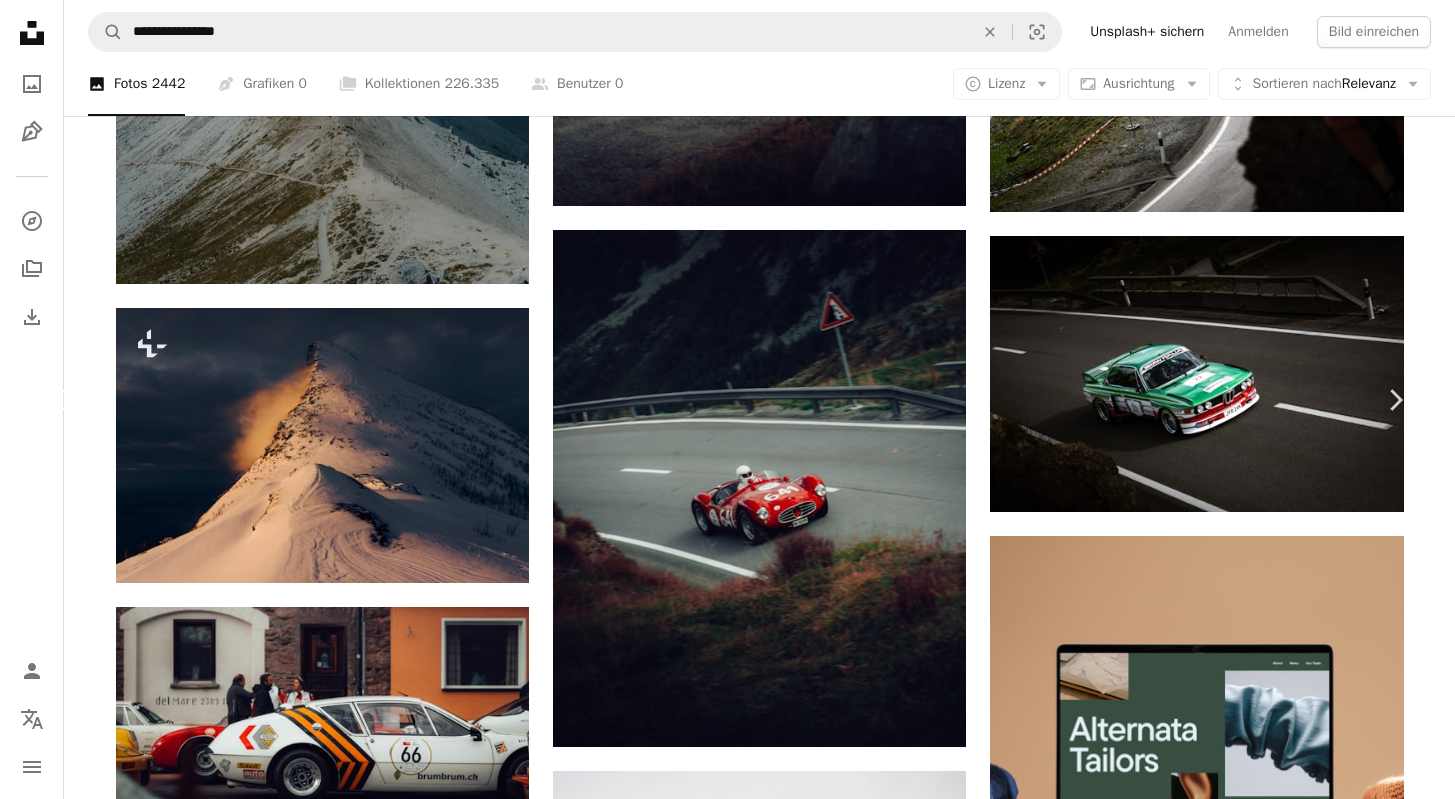 click on "Chevron left" at bounding box center [60, 400] 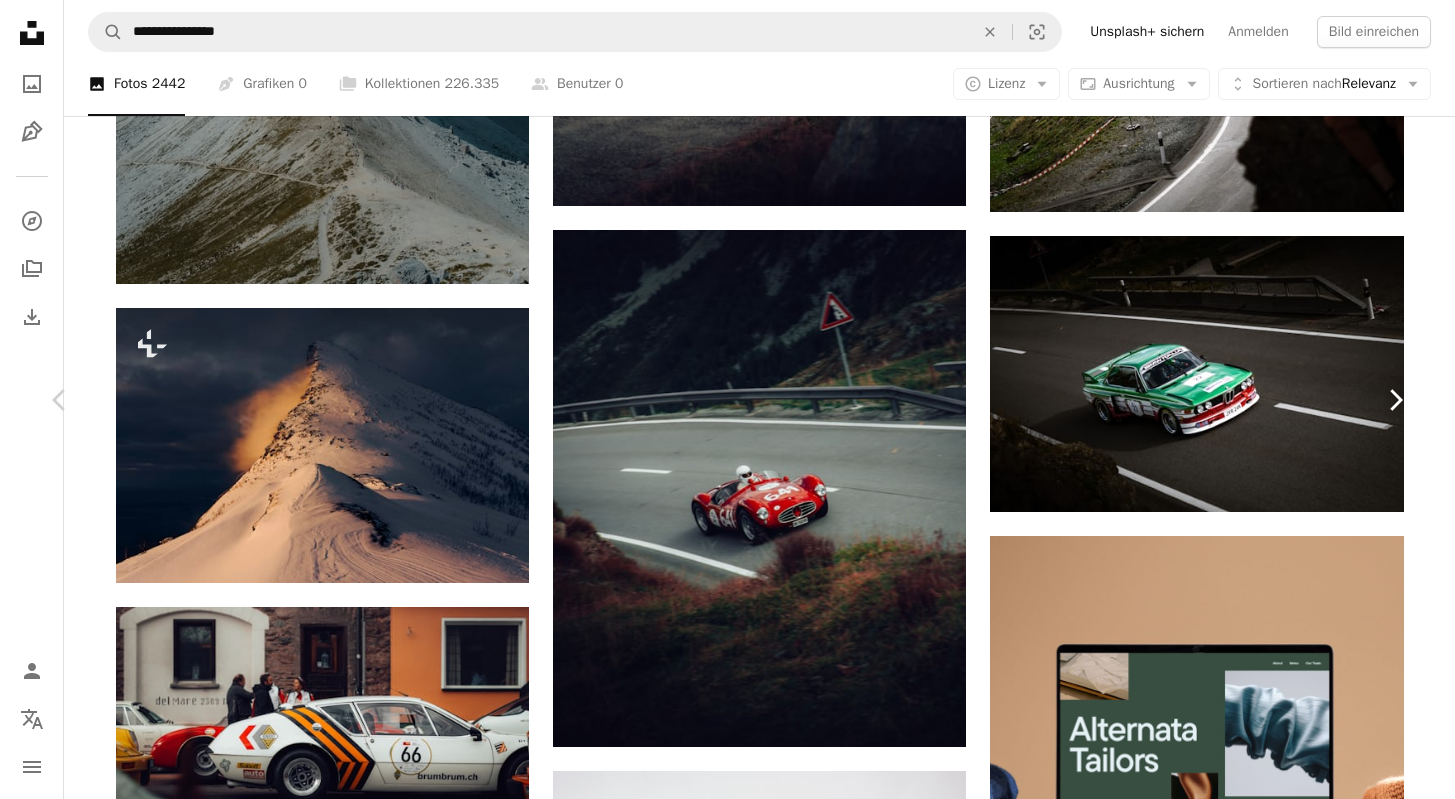 click on "Chevron right" at bounding box center [1395, 400] 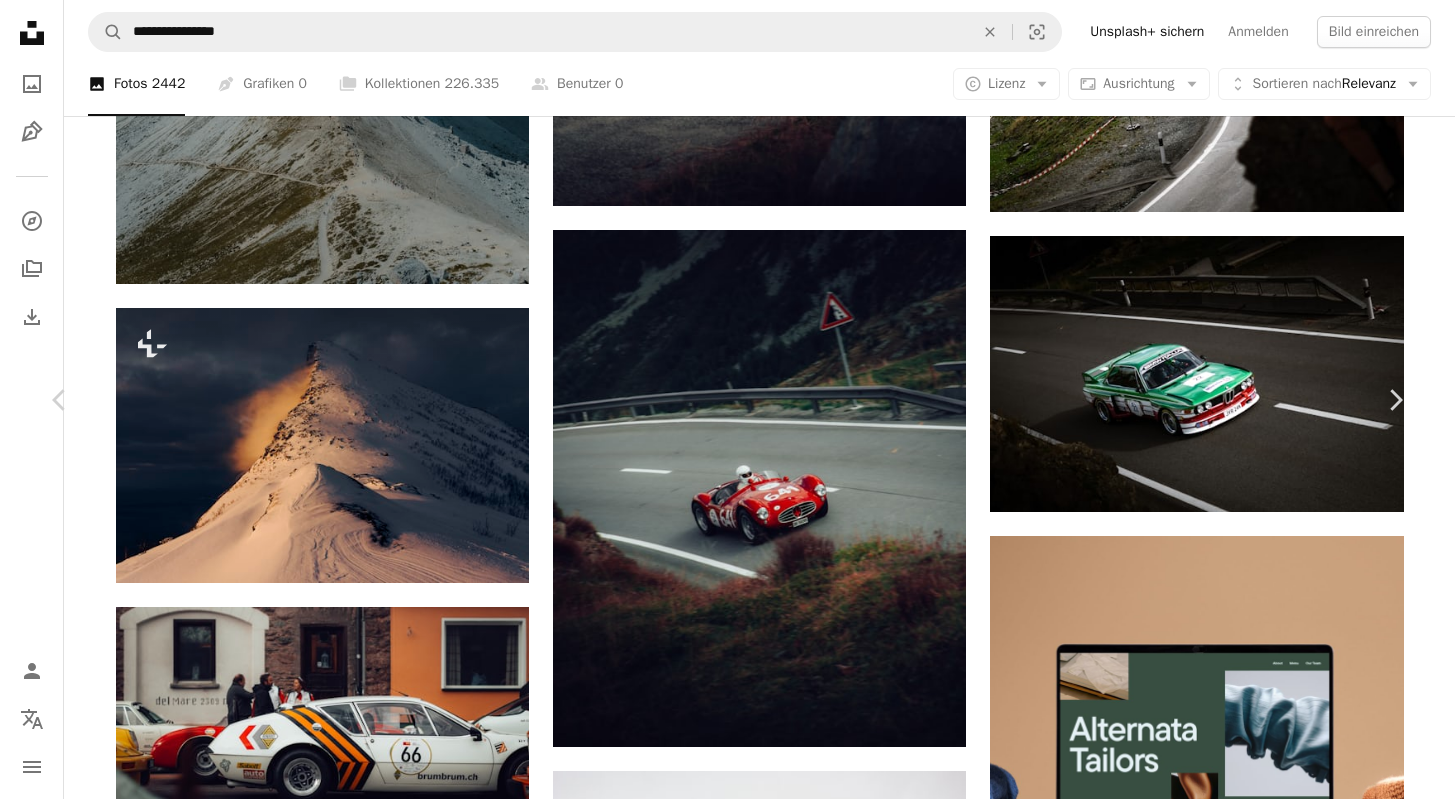 click on "An X shape Chevron left Chevron right Thomas De [LAST] Für Anfragen verfügbar A checkmark inside of a circle A heart A plus sign Bild bearbeiten Plus sign for Unsplash+ Kostenlos herunterladen Chevron down Zoom in Aufrufe 32.309 Downloads 184 A forward-right arrow Teilen Info icon Info More Actions A map marker Berninapass, Poschiavo, Switzerland Calendar outlined Veröffentlicht am 10. November 2022 Camera SONY, ILCE-6000 Safety Kostenlos zu verwenden im Rahmen der Unsplash Lizenz Stadt Gebirge grün natürlich Italien Weinlese Geschwindigkeit schnell Italia Rallye Rallye-Auto bestehen historisch Rennfahrer Bernina Auto Schweiz Lkw Fahrzeug Abenteuer Kostenlose Bilder Ähnliche Premium-Bilder auf iStock durchsuchen | 20 % Rabatt mit Aktionscode UNSPLASH20 Mehr auf iStock anzeigen ↗ Ähnliche Bilder A heart A plus sign Thomas De [LAST] Für Anfragen verfügbar A checkmark inside of a circle Arrow pointing down A heart A plus sign Jack [LAST] Arrow pointing down A heart A plus sign A heart" at bounding box center (727, 5741) 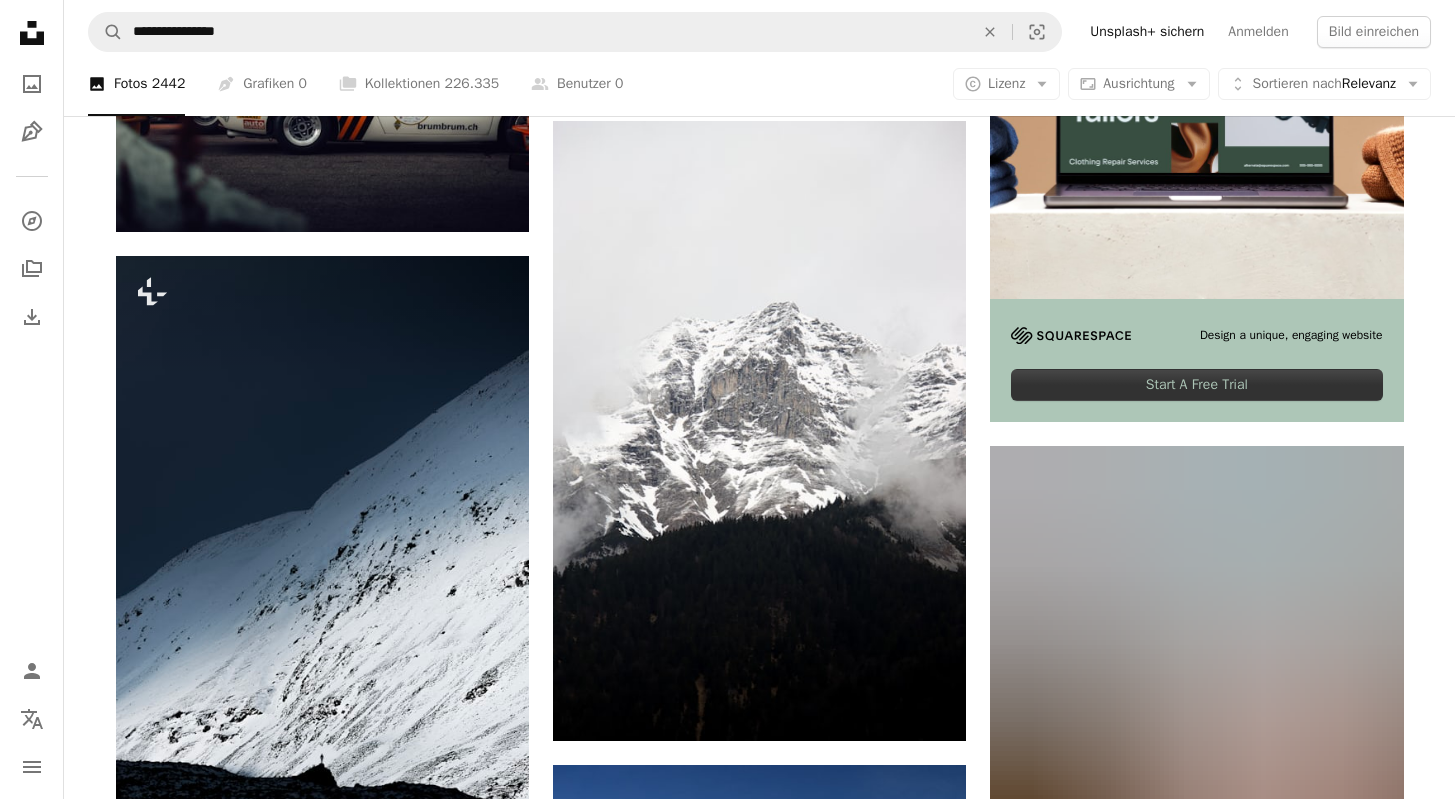 scroll, scrollTop: 8479, scrollLeft: 0, axis: vertical 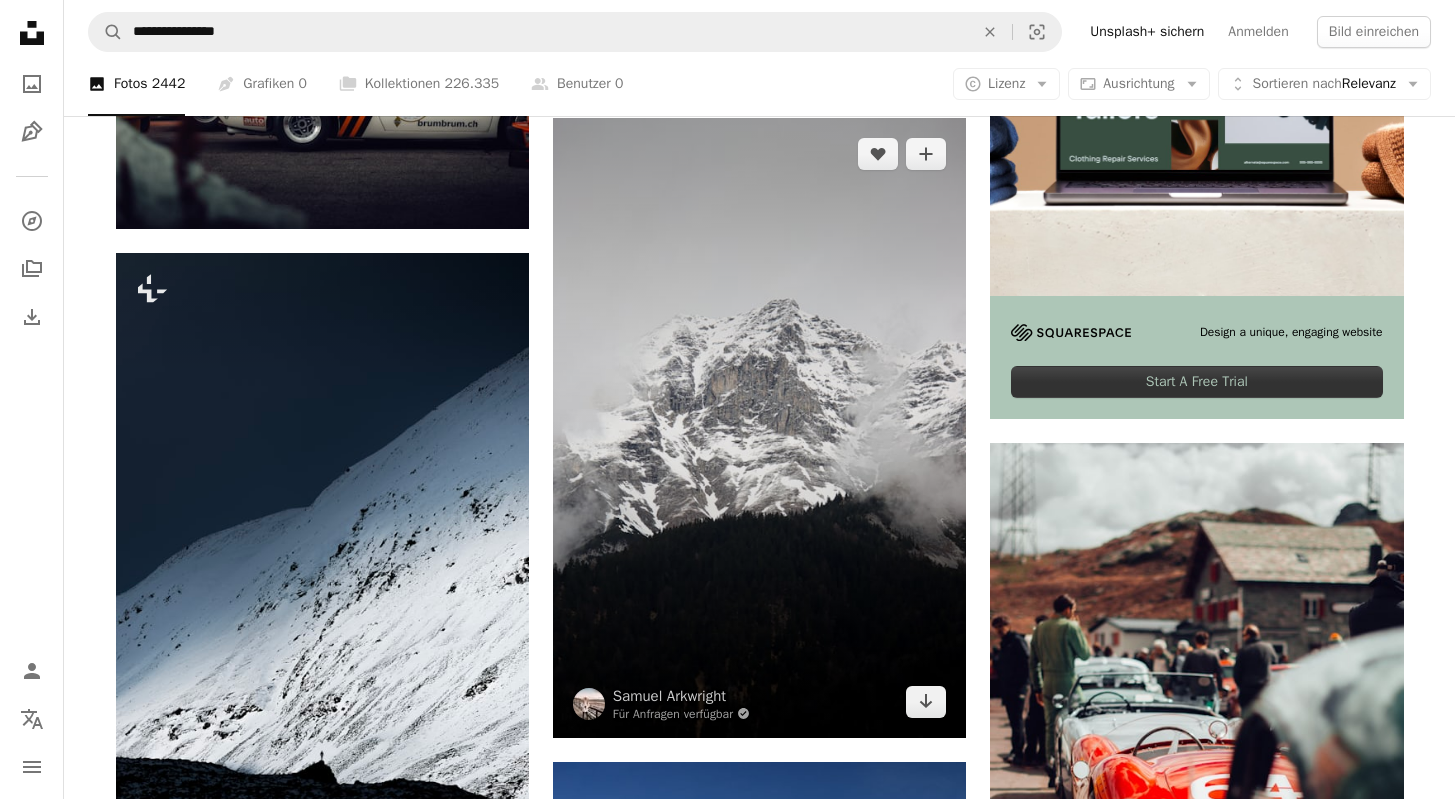 click at bounding box center (759, 428) 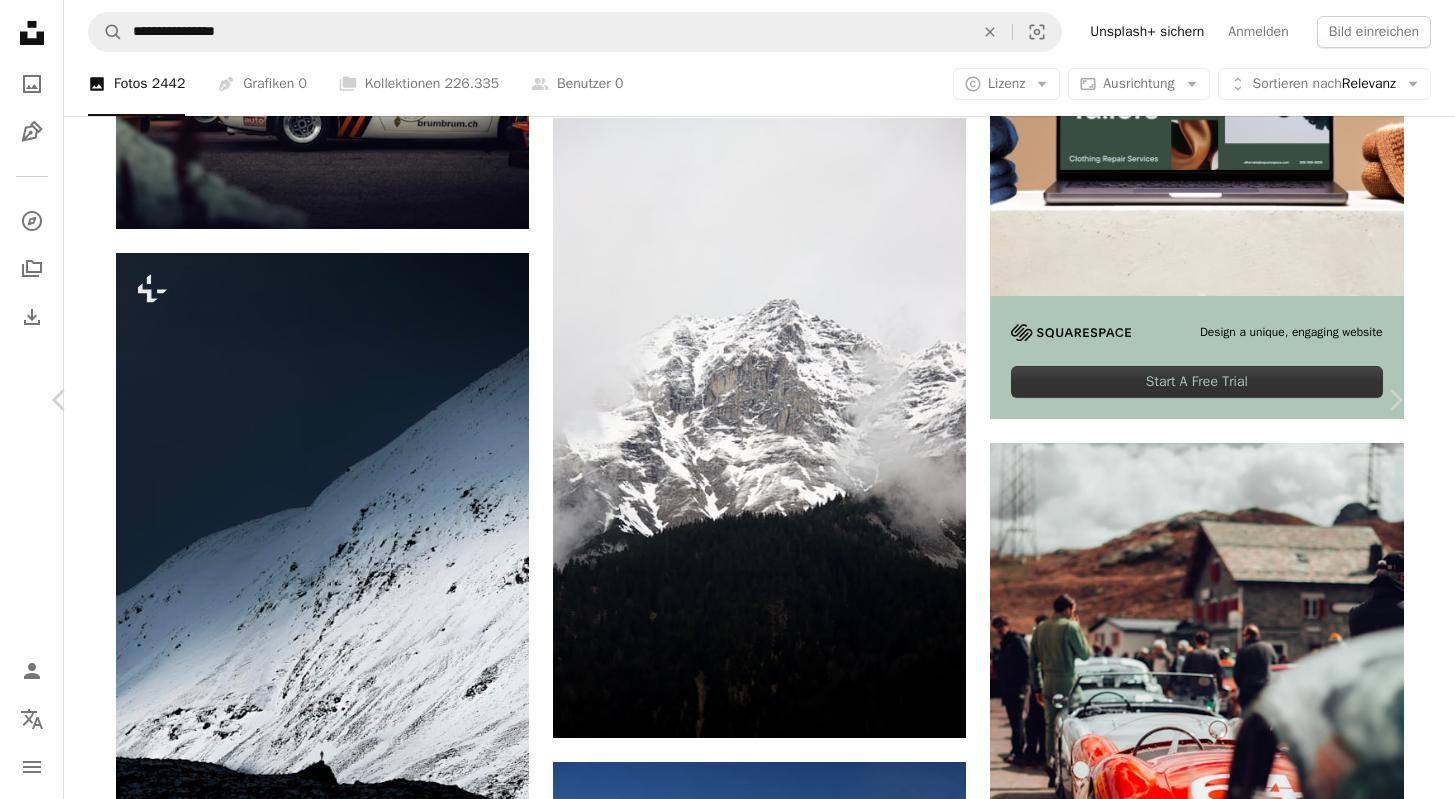 scroll, scrollTop: 50, scrollLeft: 0, axis: vertical 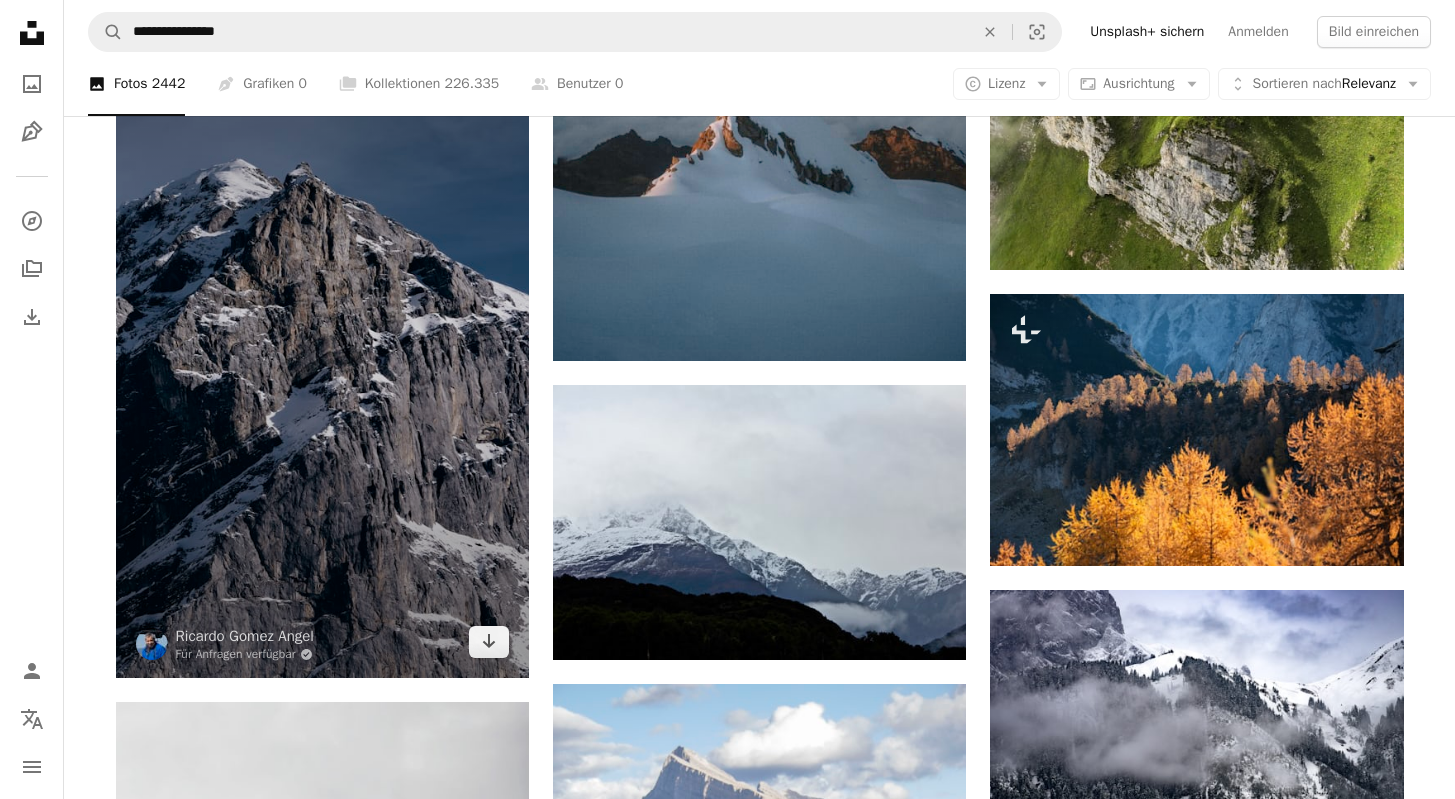 click at bounding box center (322, 324) 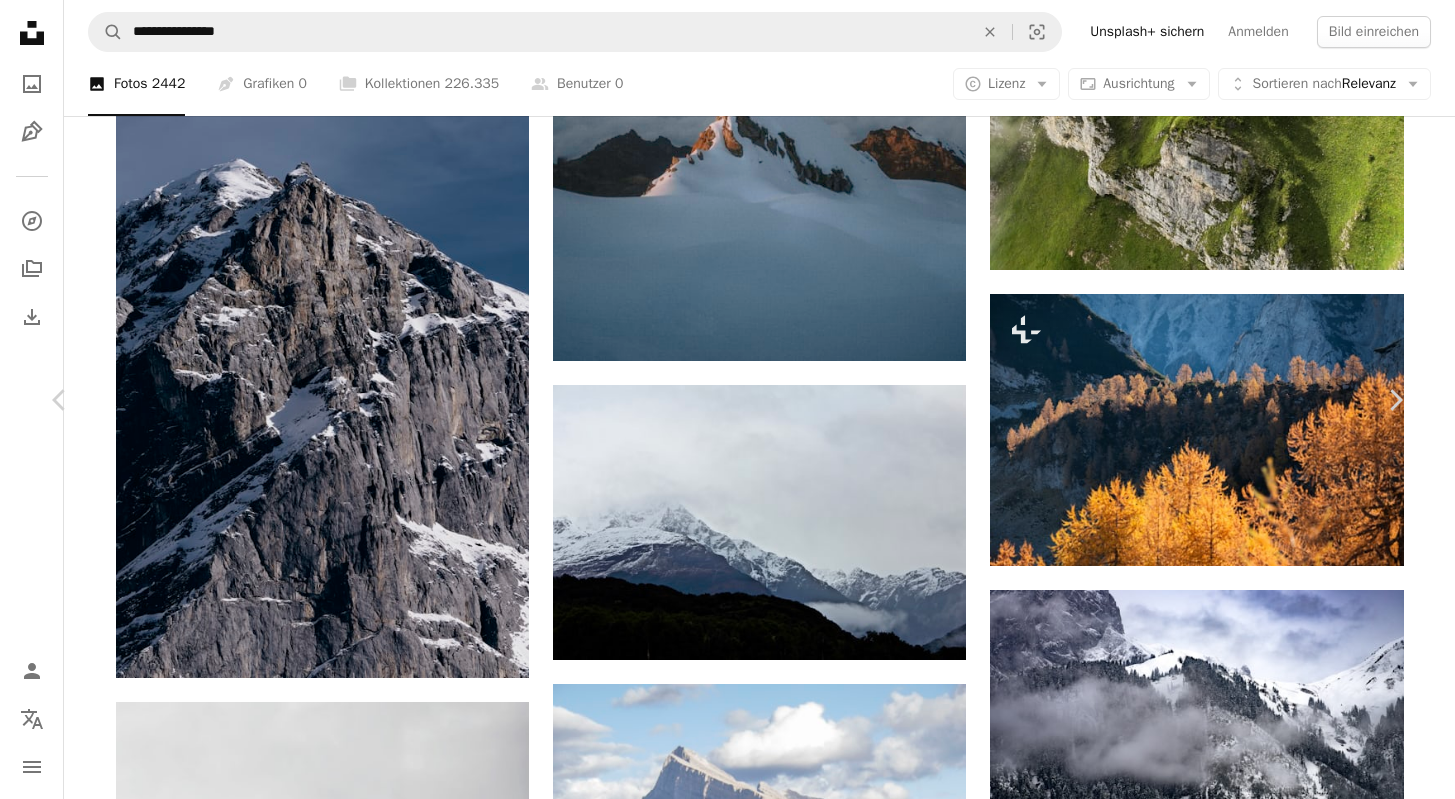 scroll, scrollTop: 455, scrollLeft: 0, axis: vertical 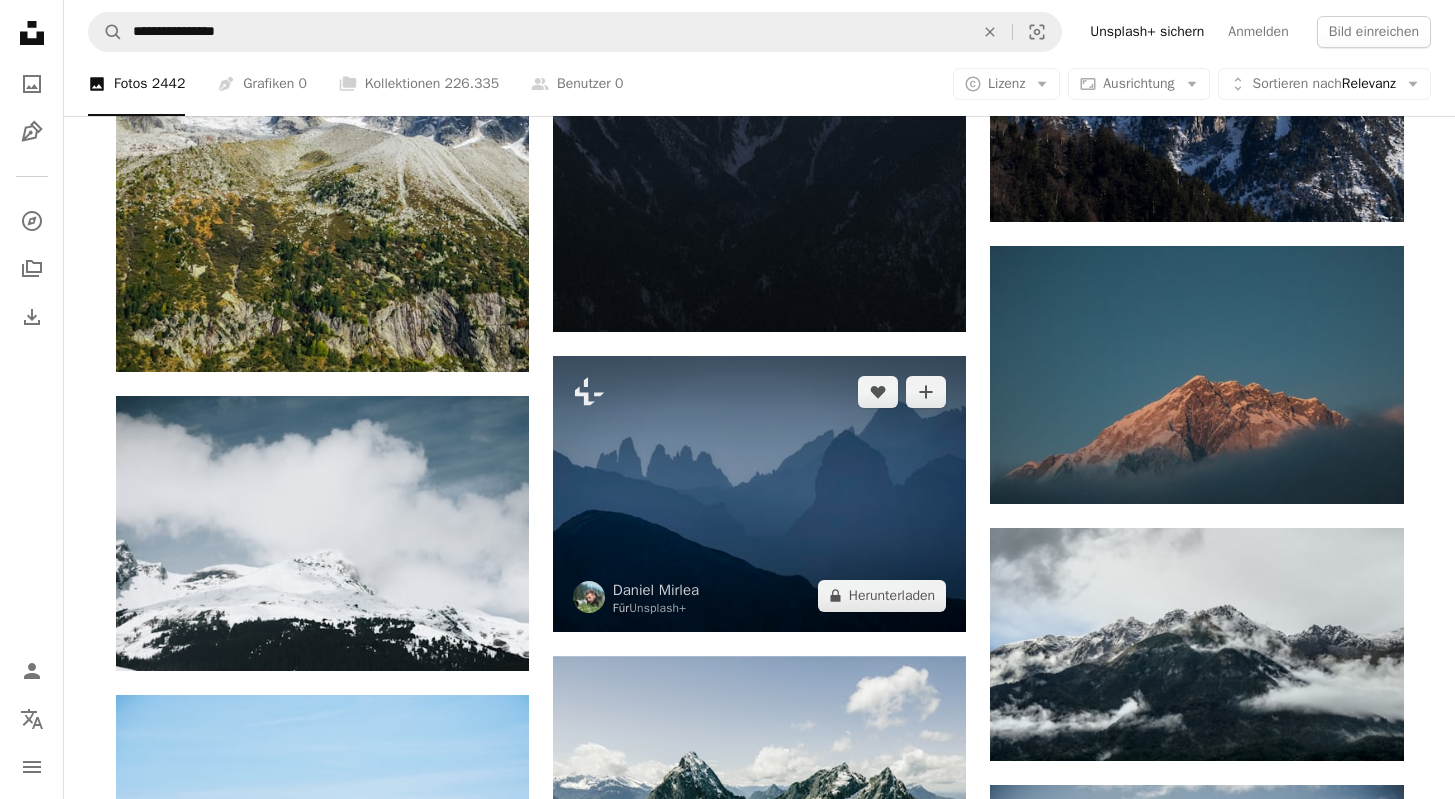 click at bounding box center [759, 493] 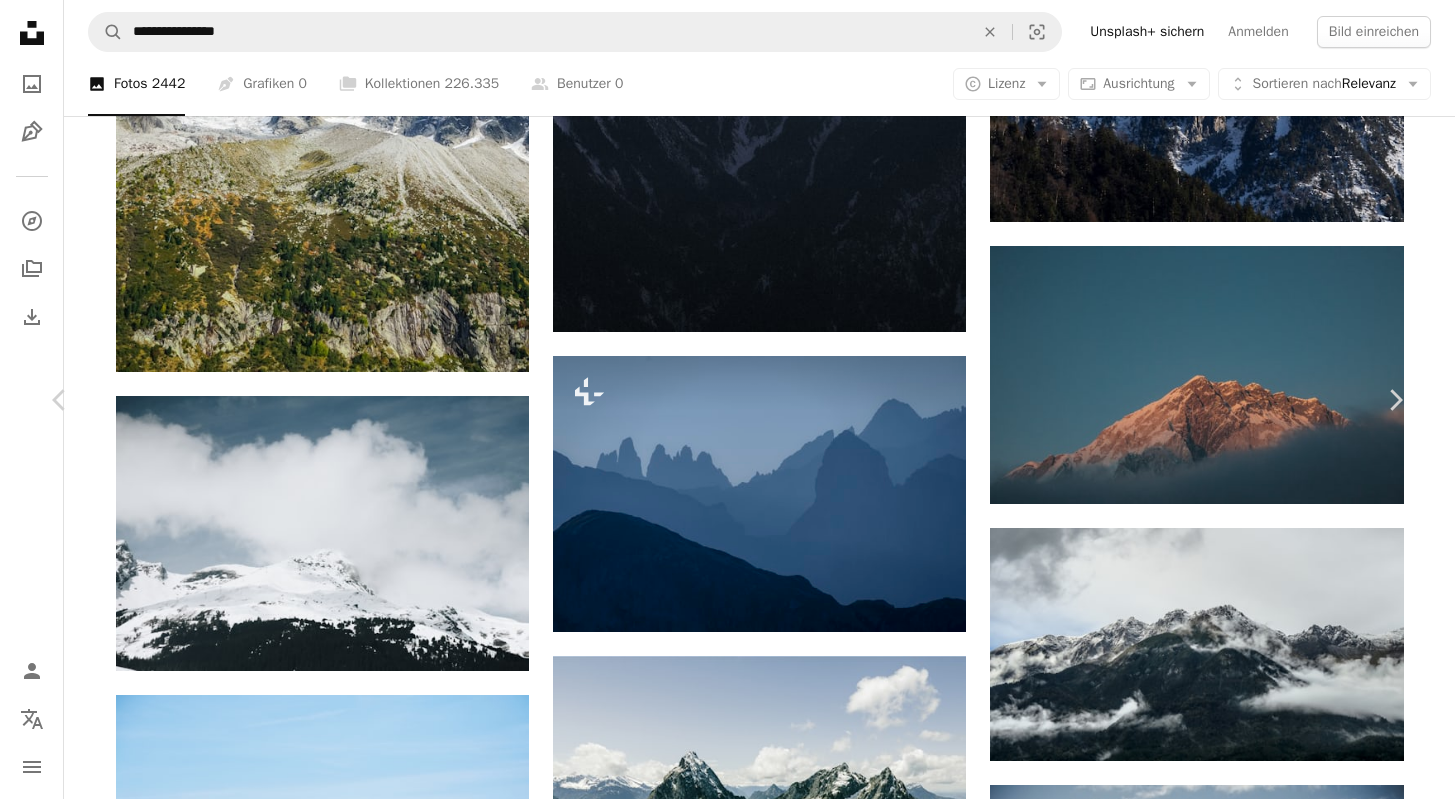 scroll, scrollTop: 36, scrollLeft: 0, axis: vertical 